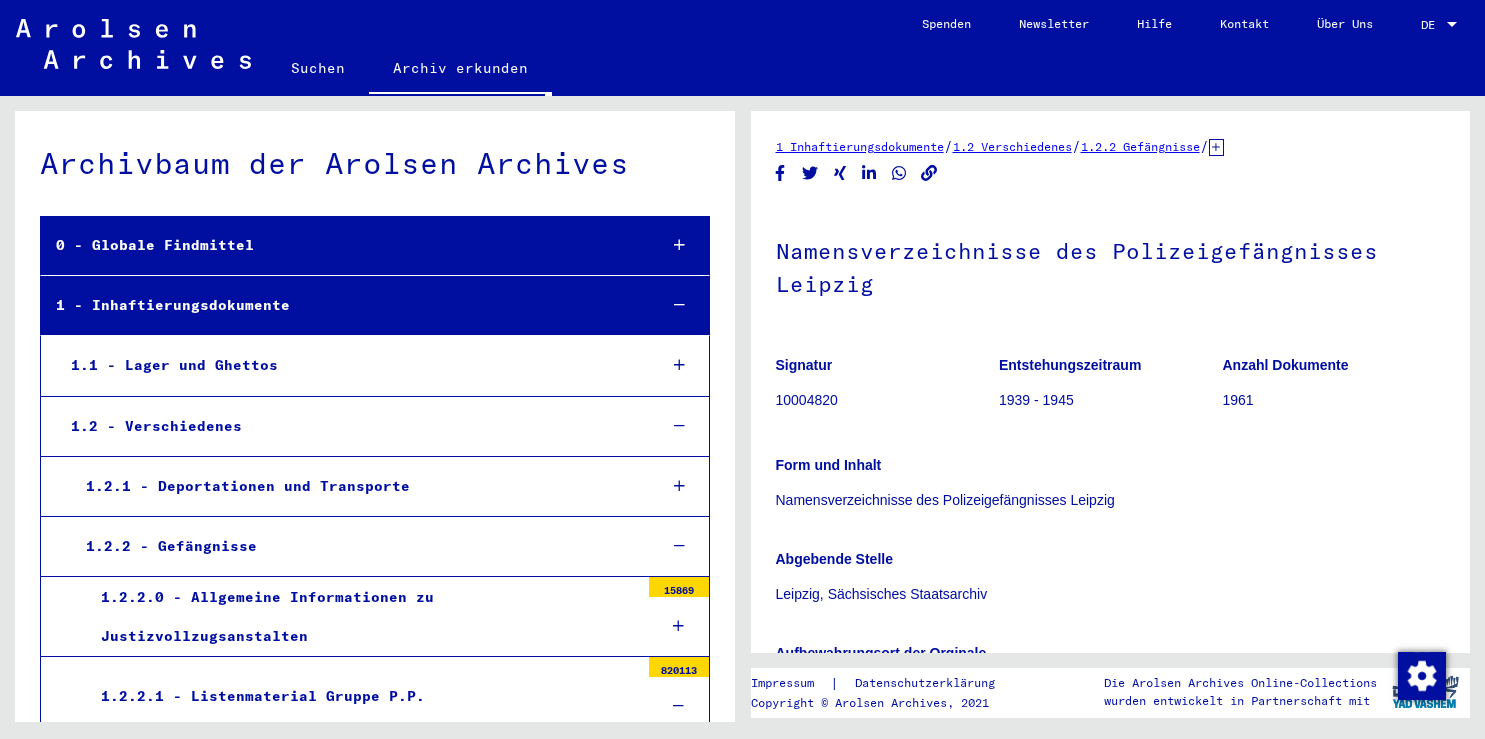 scroll, scrollTop: 0, scrollLeft: 0, axis: both 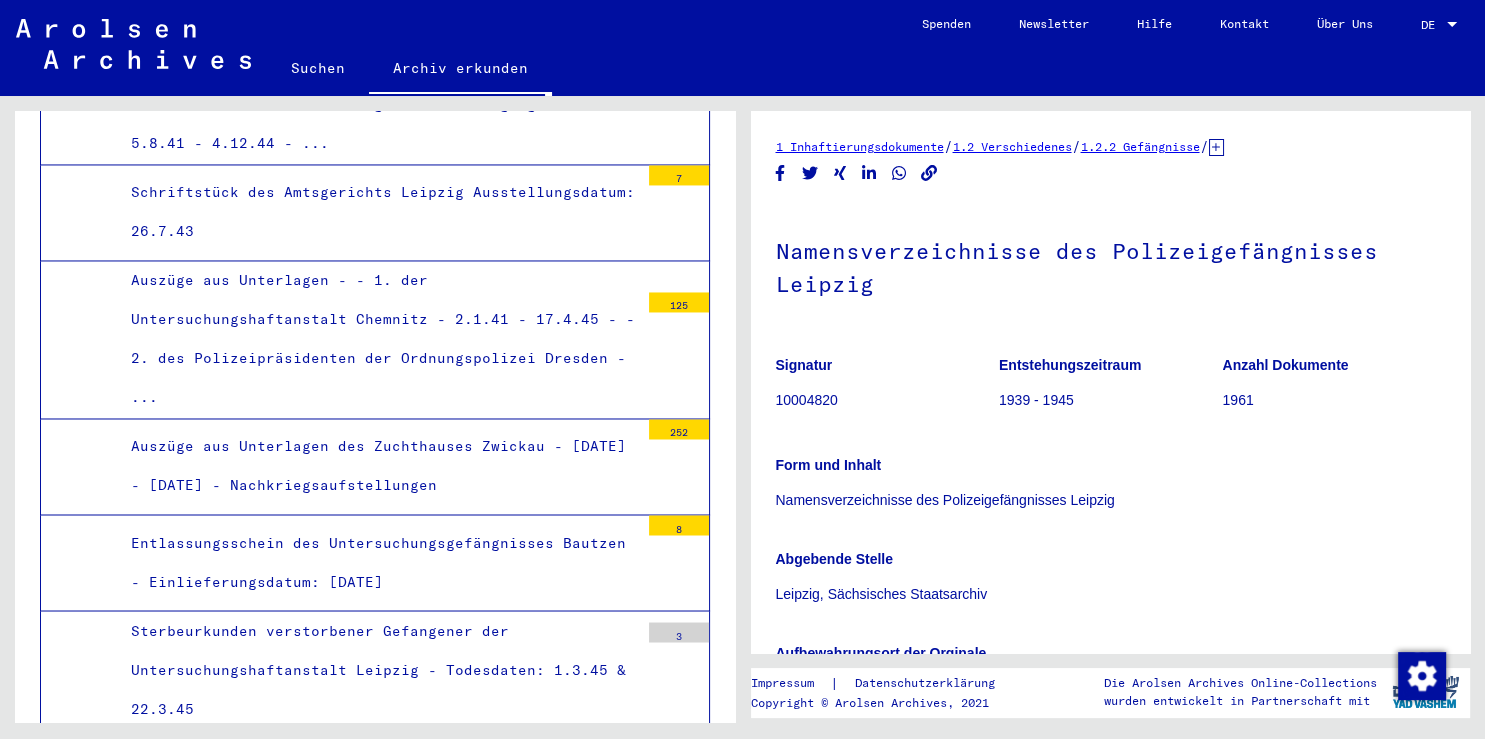 click on "Sterbeurkunden verstorbener Gefangener der Untersuchungshaftanstalt Leipzig - Todesdaten: 1.3.45 & 22.3.45" at bounding box center (377, 670) 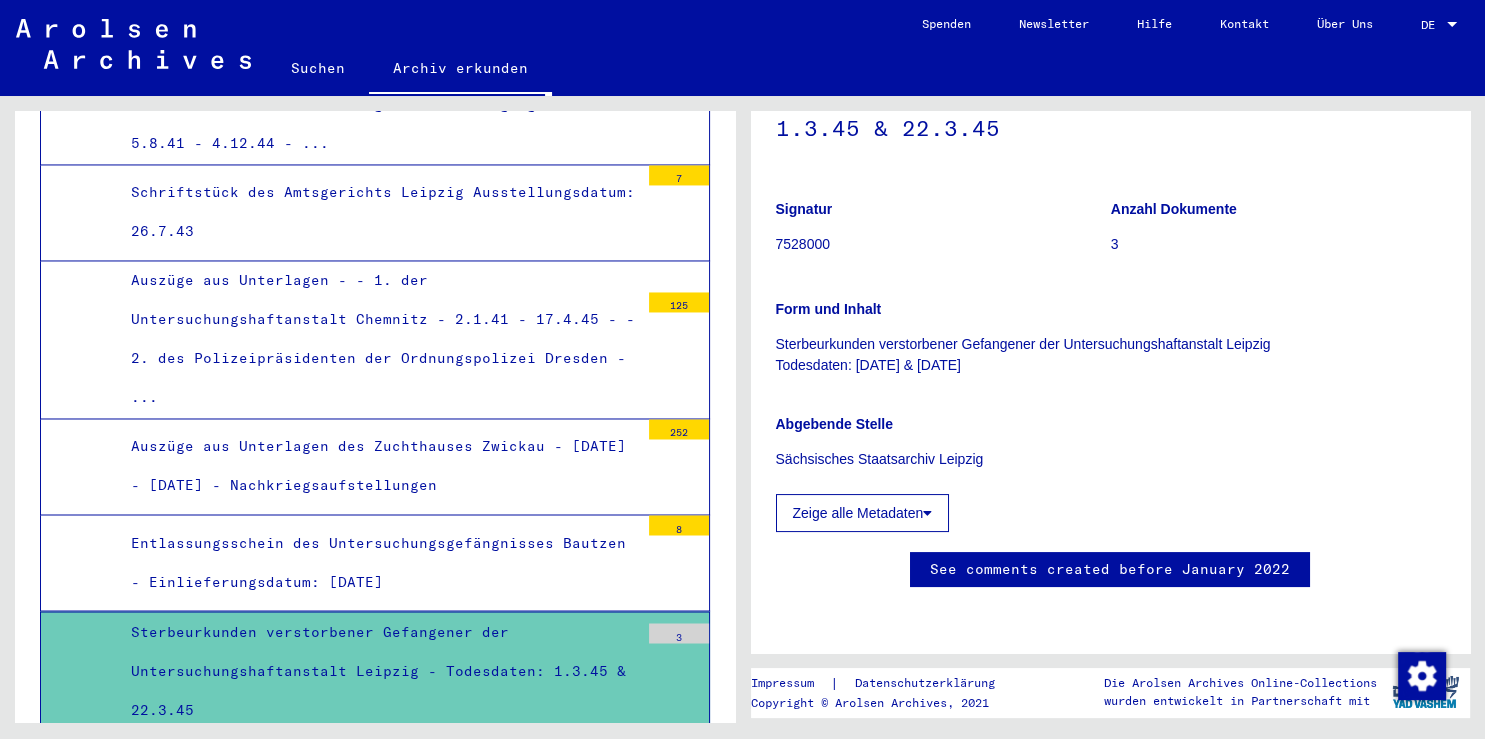 scroll, scrollTop: 0, scrollLeft: 0, axis: both 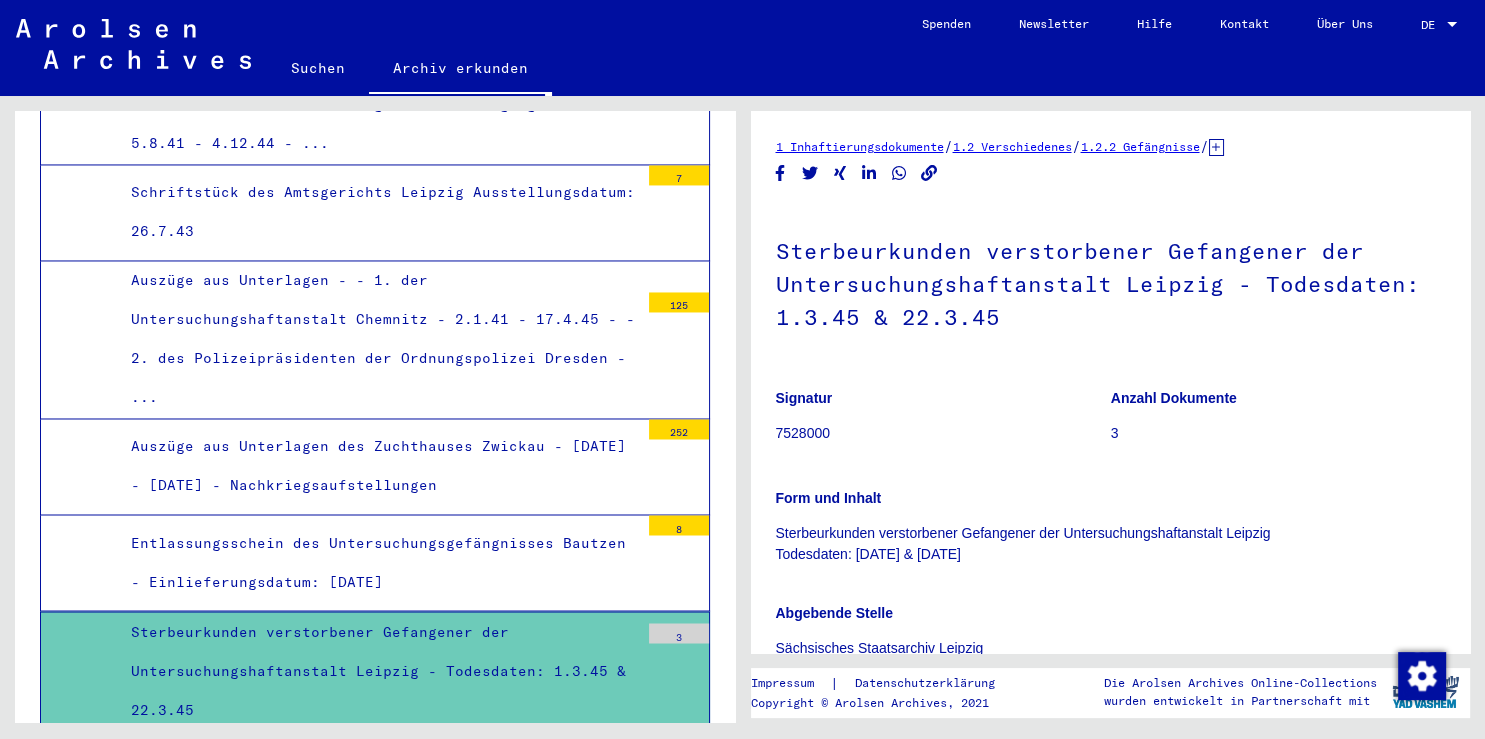 click on "3" at bounding box center (679, 633) 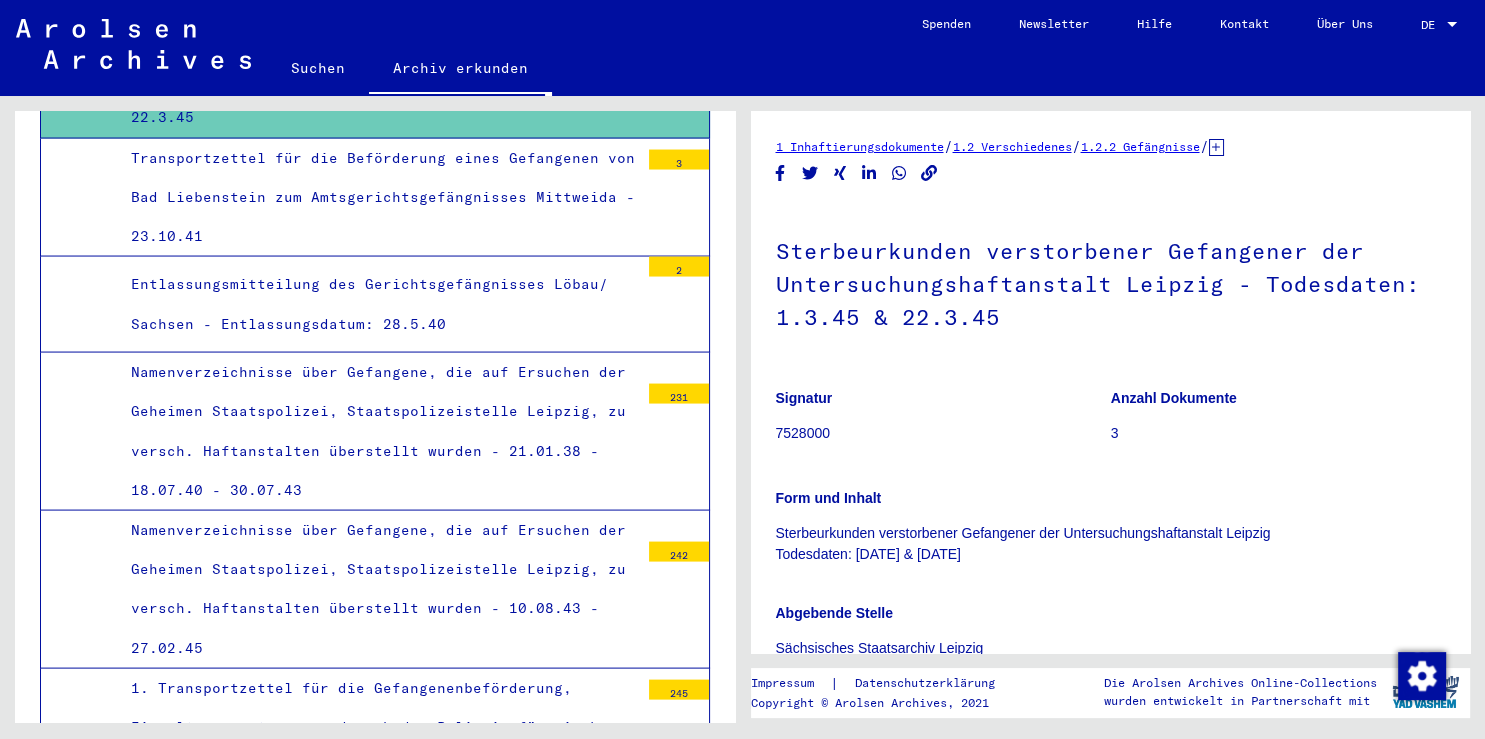 scroll, scrollTop: 3895, scrollLeft: 0, axis: vertical 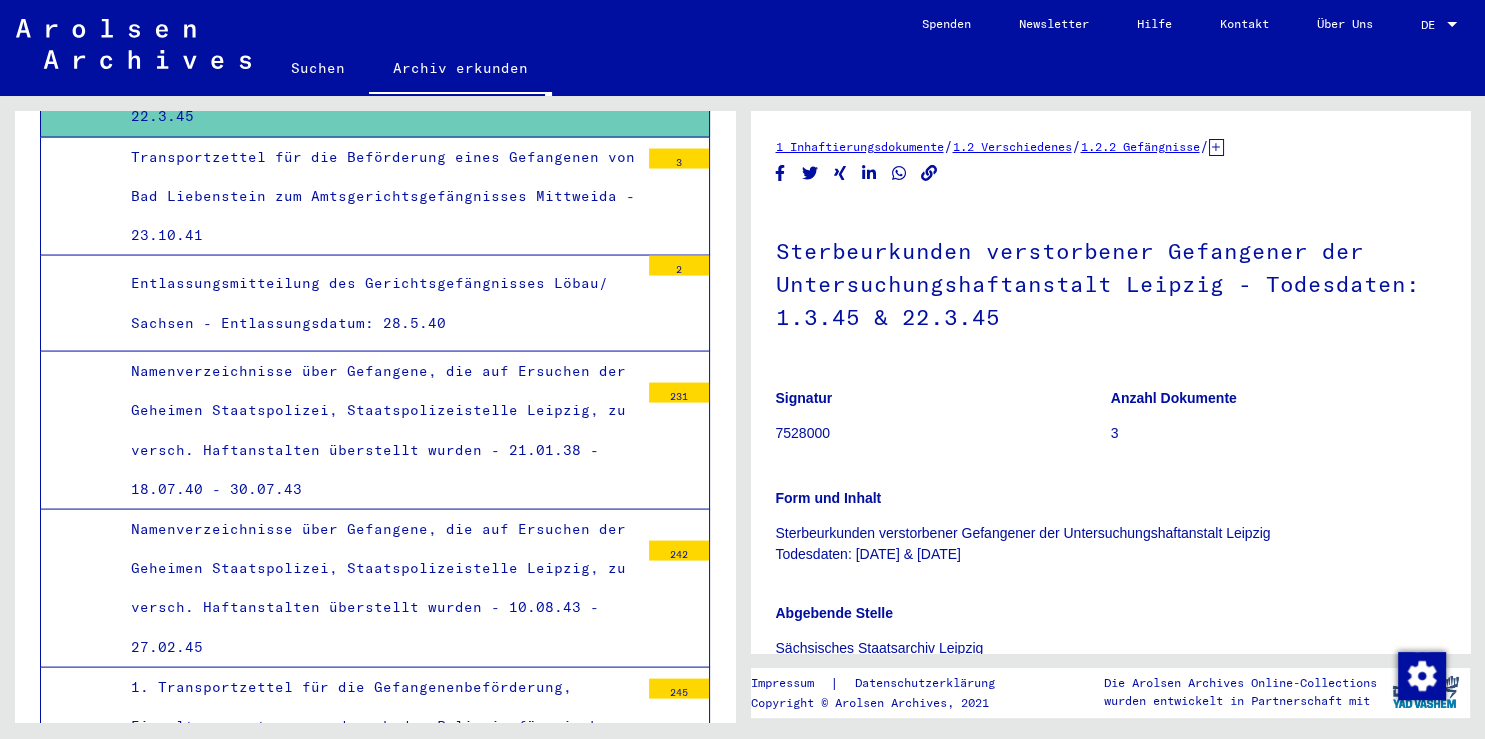 click on "Namenverzeichnisse über Gefangene, die auf Ersuchen der Geheimen Staatspolizei, Staatspolizeistelle Leipzig, zu versch. Haftanstalten überstellt wurden - 21.01.38 - 18.07.40 - 30.07.43" at bounding box center [377, 430] 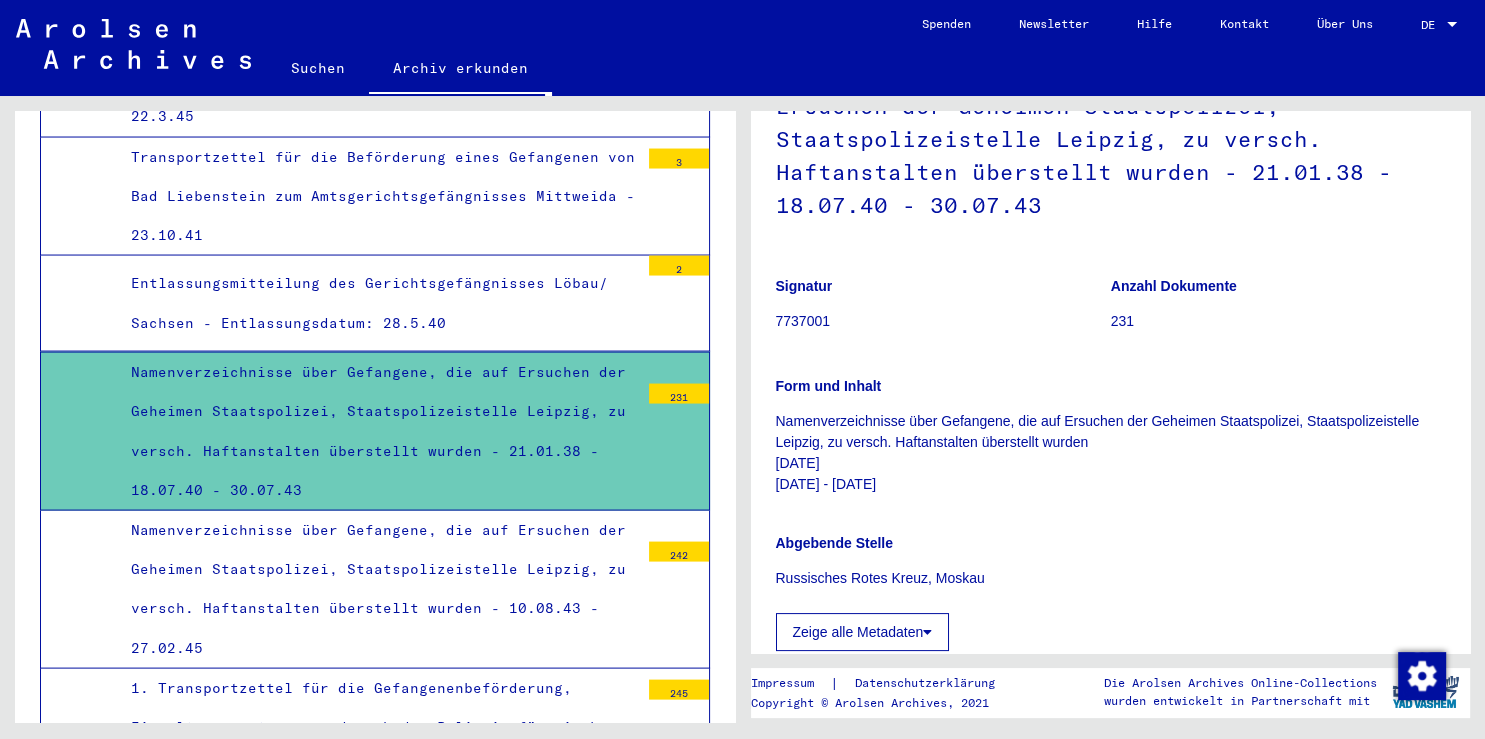 scroll, scrollTop: 176, scrollLeft: 0, axis: vertical 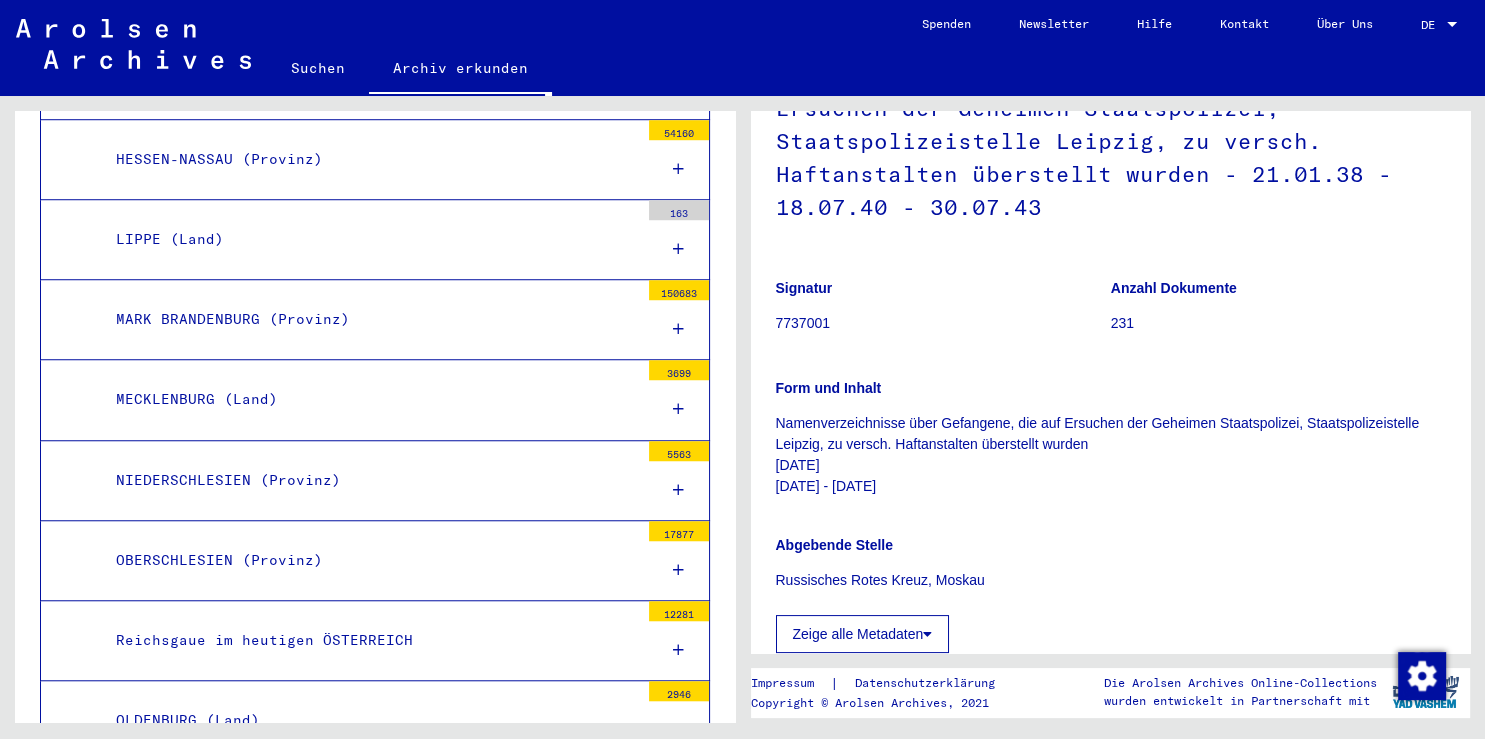 click on "MARK BRANDENBURG (Provinz)" at bounding box center [370, 319] 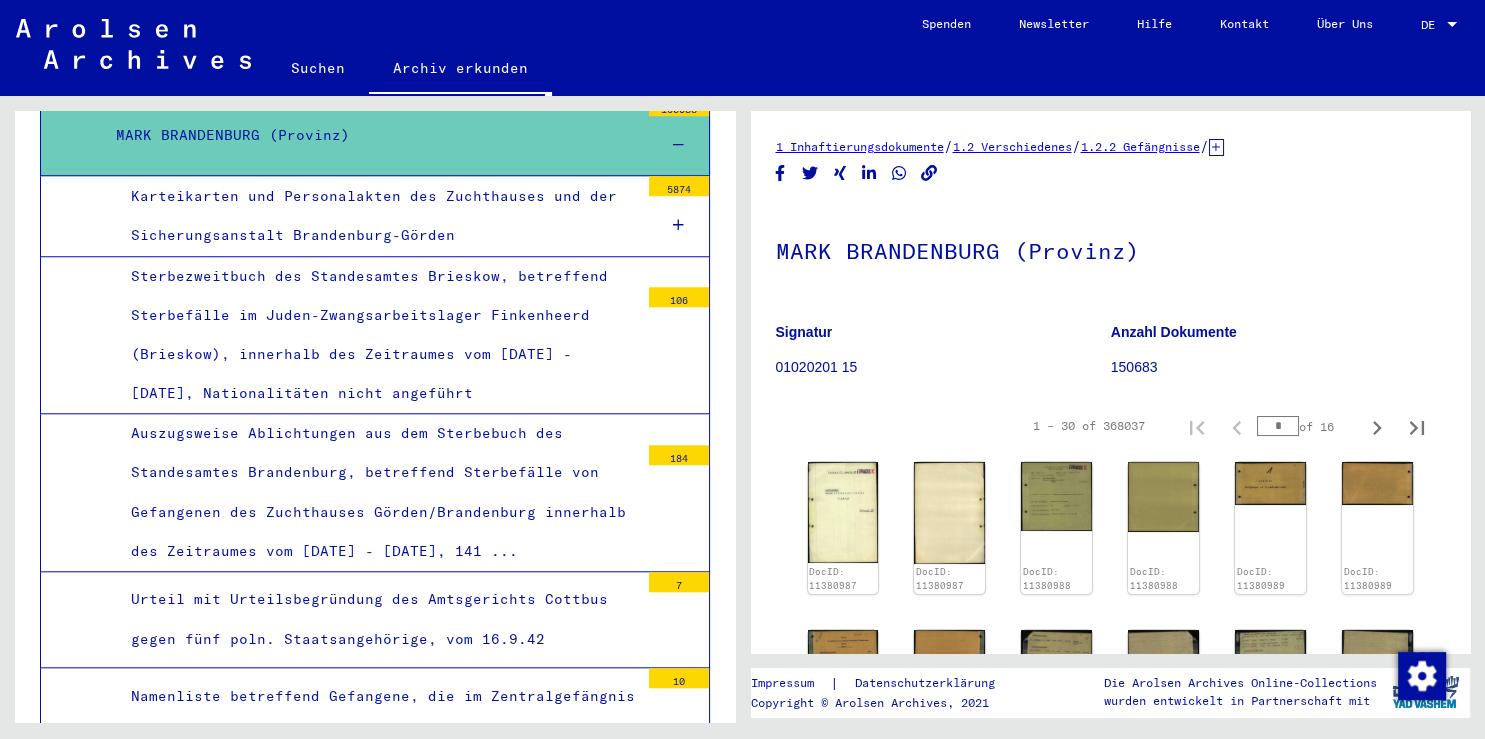 scroll, scrollTop: 1766, scrollLeft: 0, axis: vertical 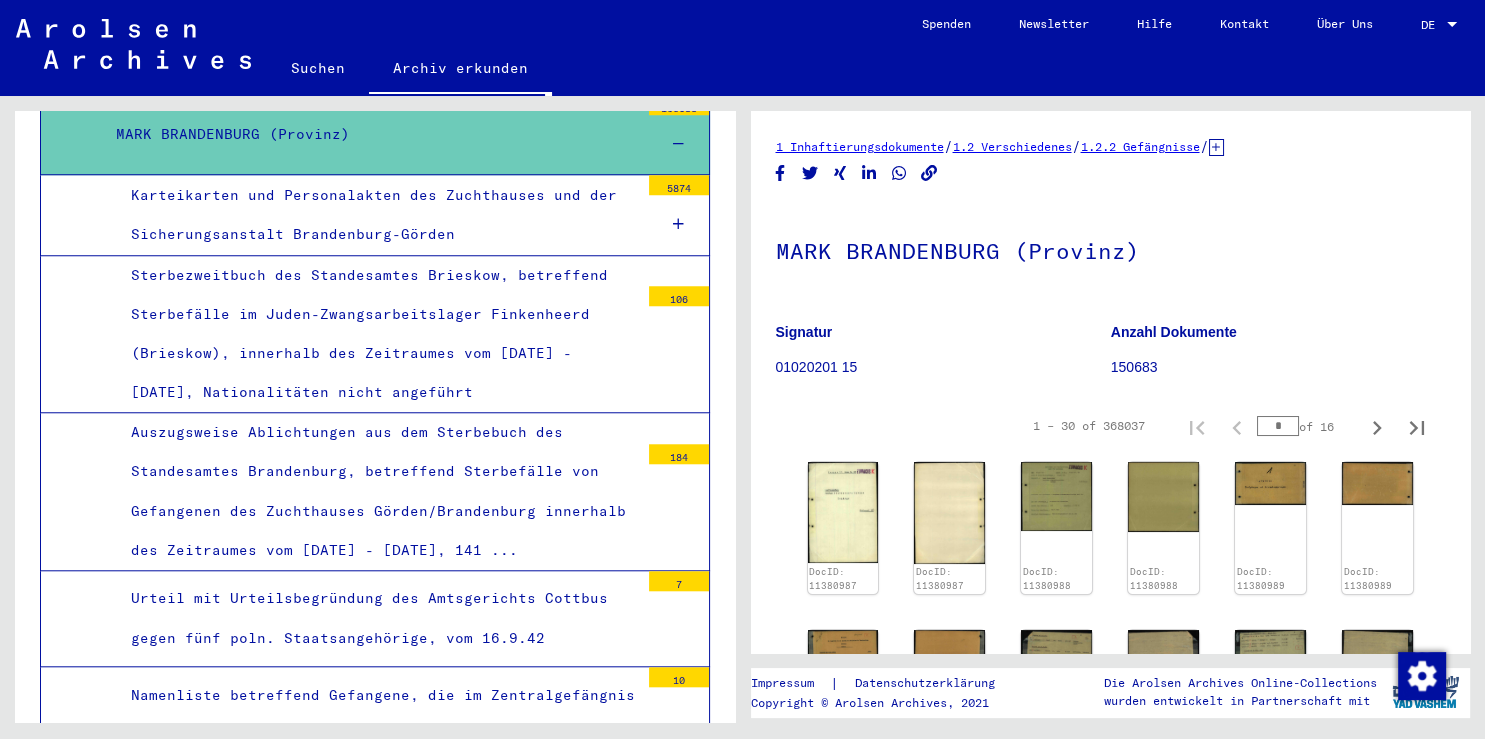 click on "Karteikarten und Personalakten des Zuchthauses und der Sicherungsanstalt Brandenburg-Görden" at bounding box center (377, 215) 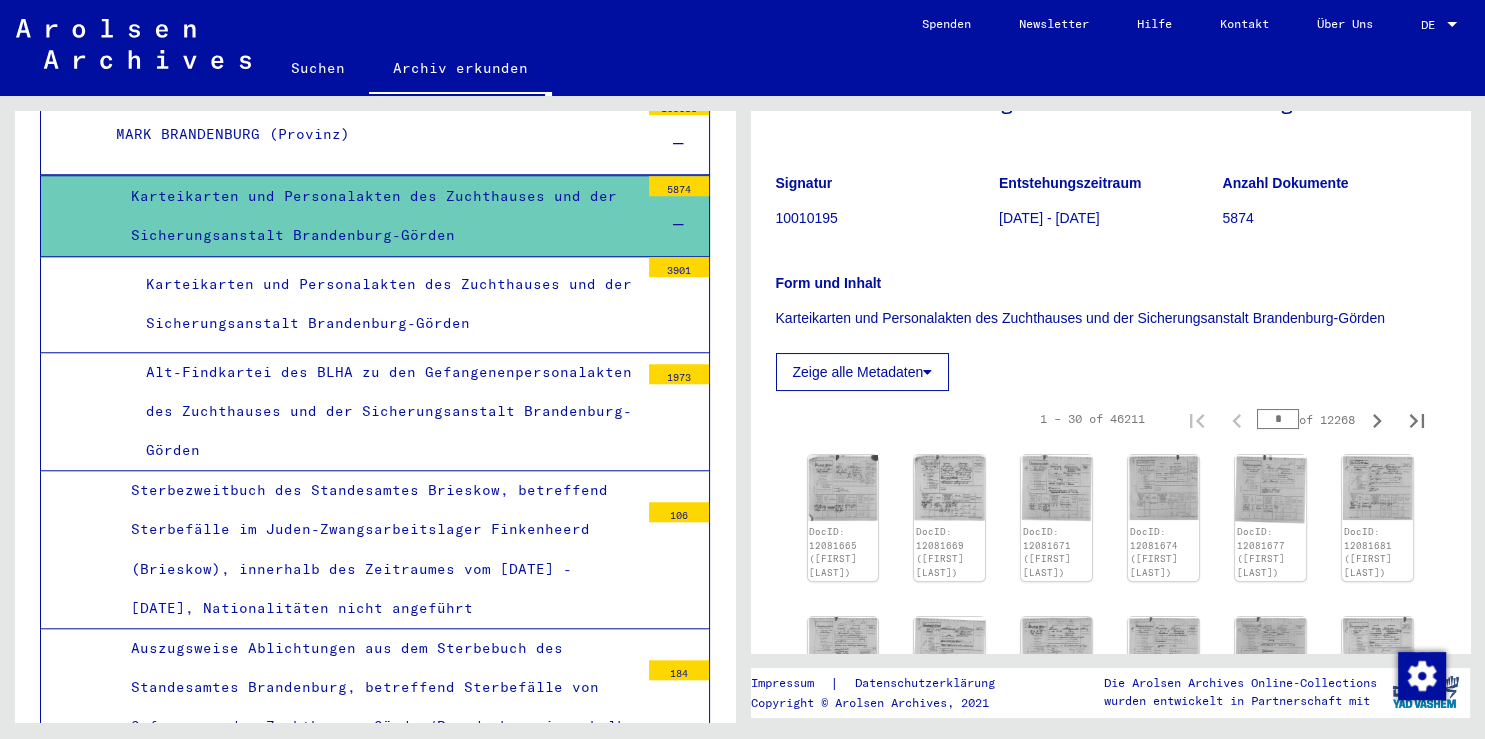 scroll, scrollTop: 201, scrollLeft: 0, axis: vertical 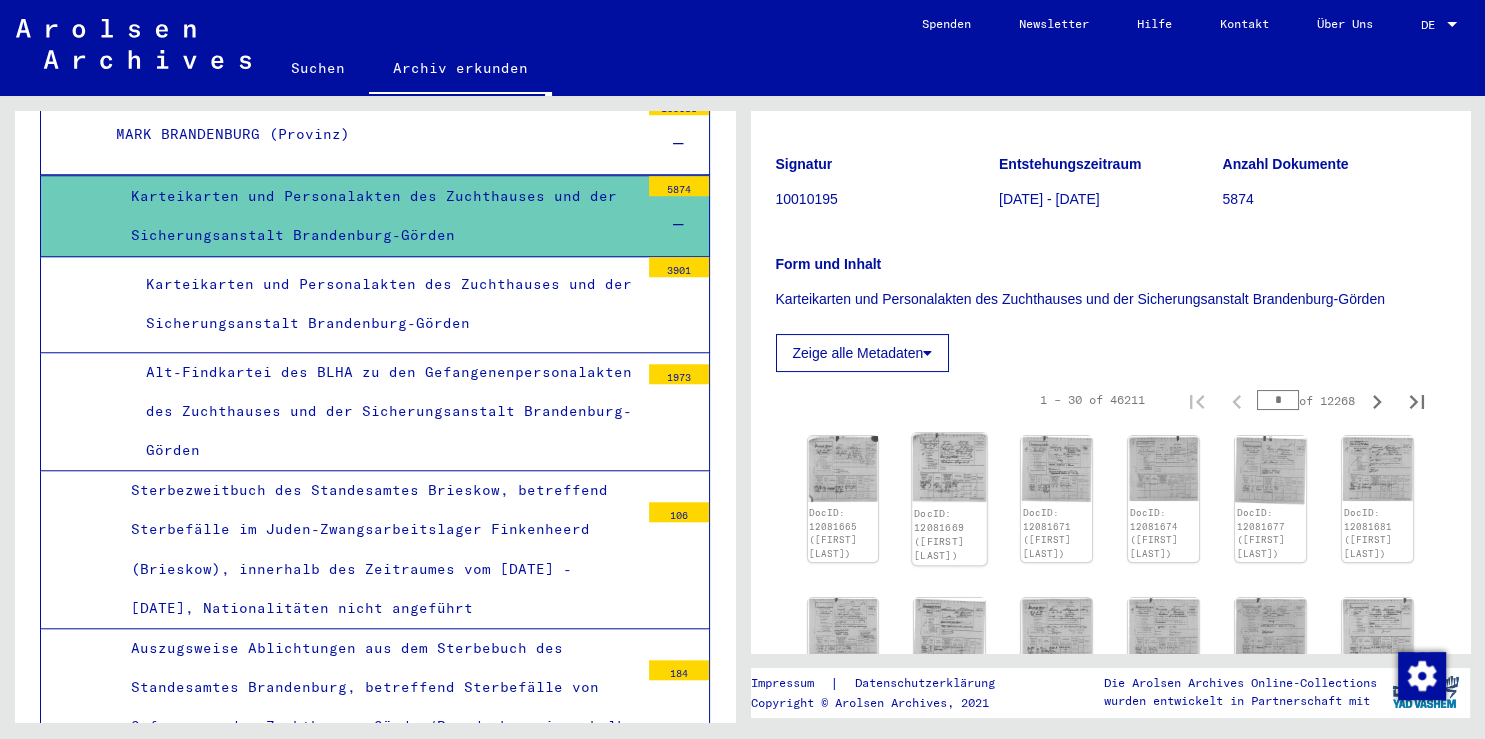 click 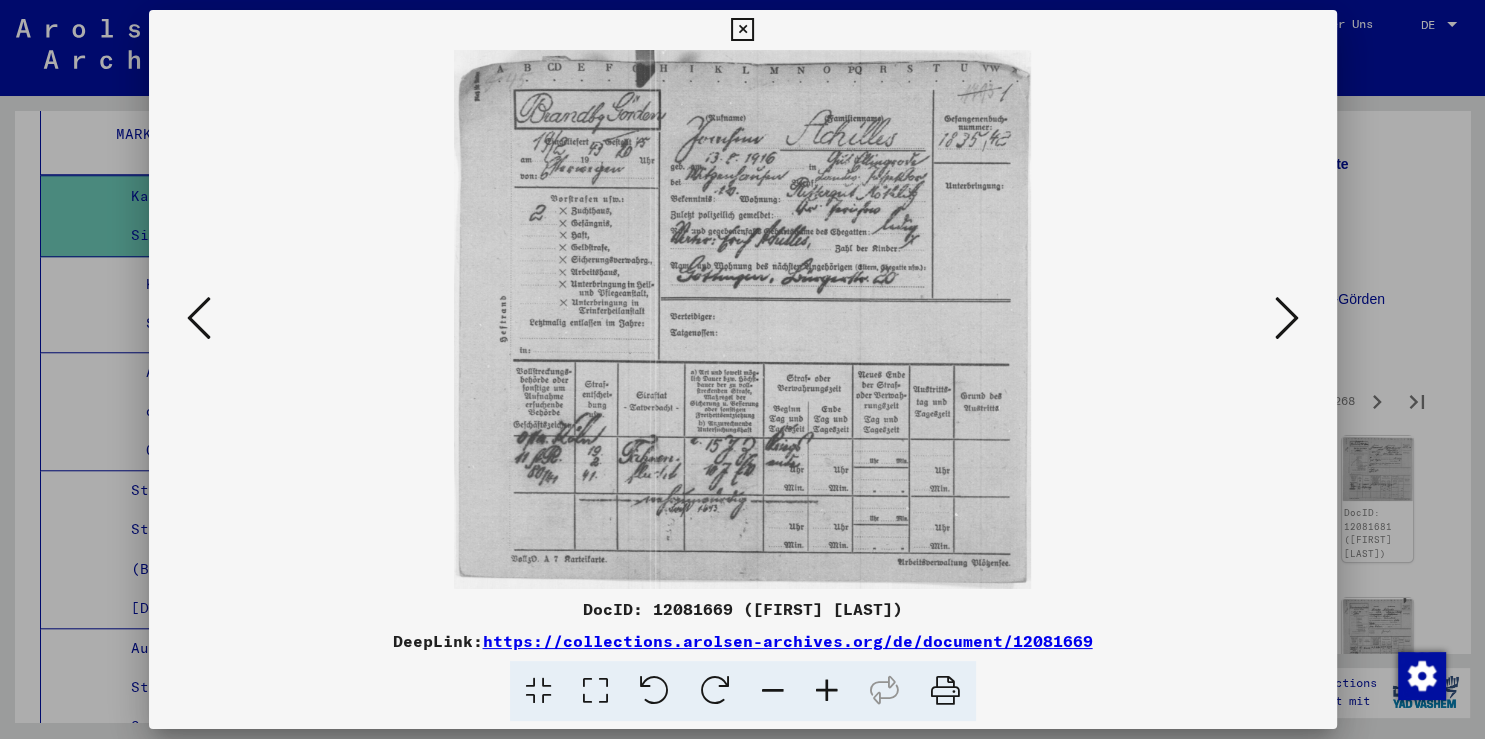 click at bounding box center (742, 30) 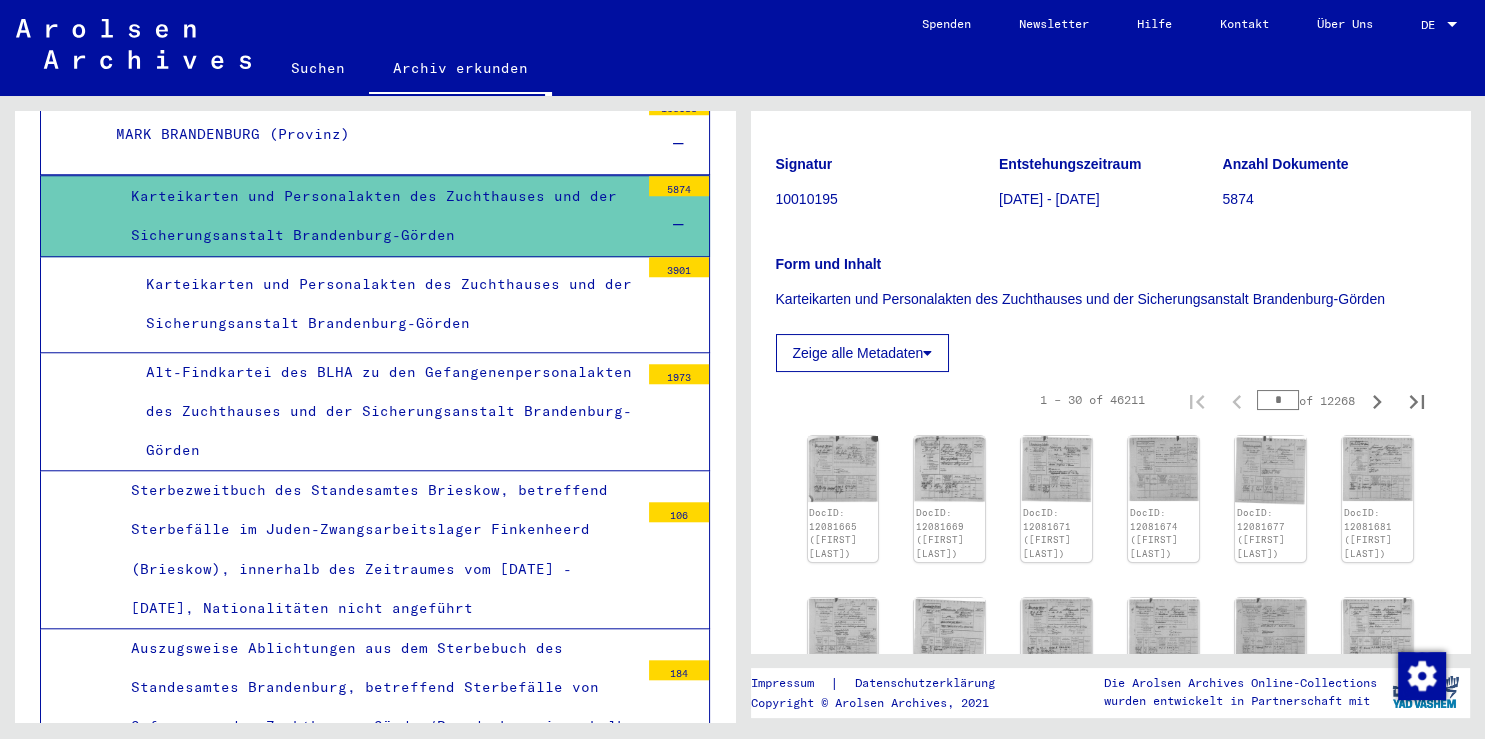 click on "Karteikarten und Personalakten des Zuchthauses und der Sicherungsanstalt Brandenburg-Görden" at bounding box center (385, 304) 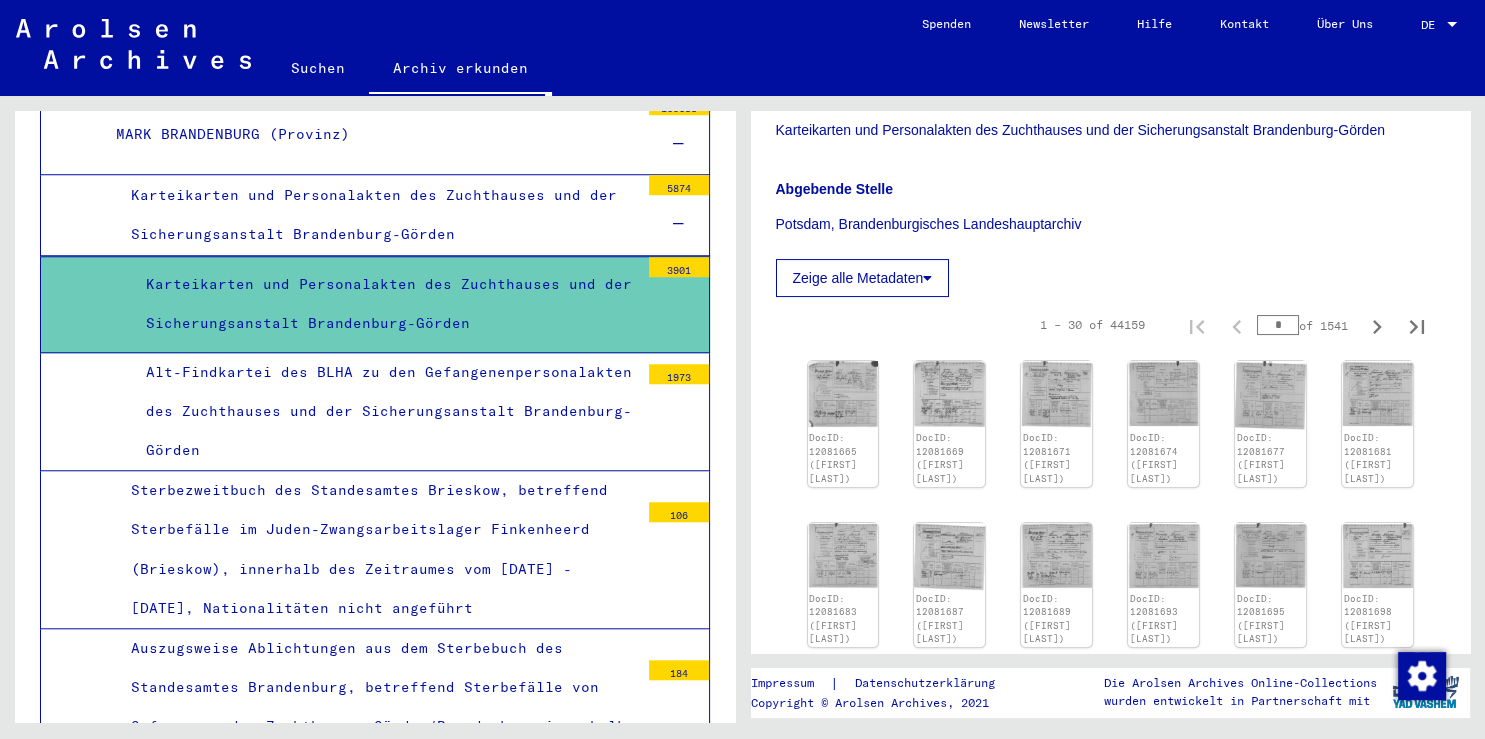 scroll, scrollTop: 396, scrollLeft: 0, axis: vertical 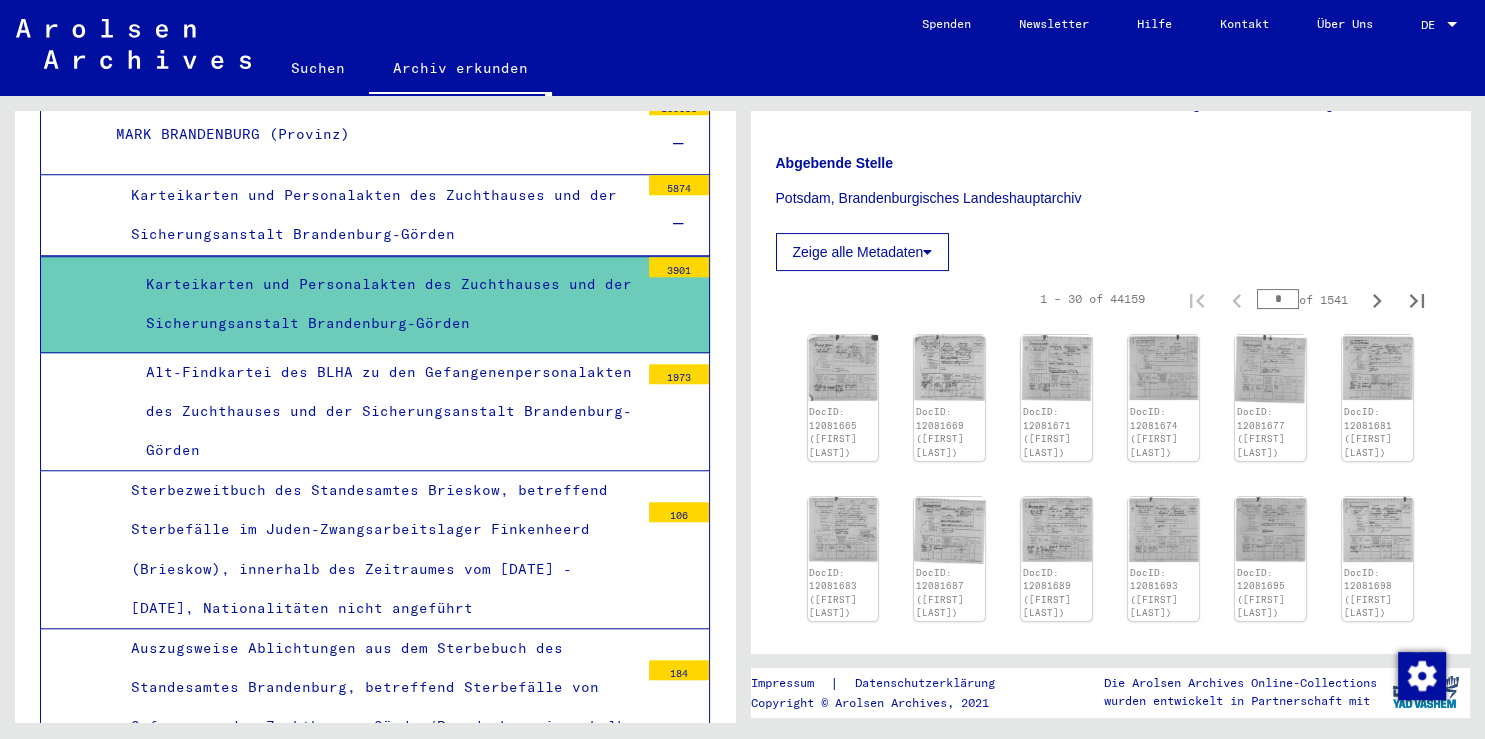 click on "Alt-Findkartei des BLHA zu den Gefangenenpersonalakten des Zuchthauses und      der Sicherungsanstalt Brandenburg-Görden" at bounding box center (385, 412) 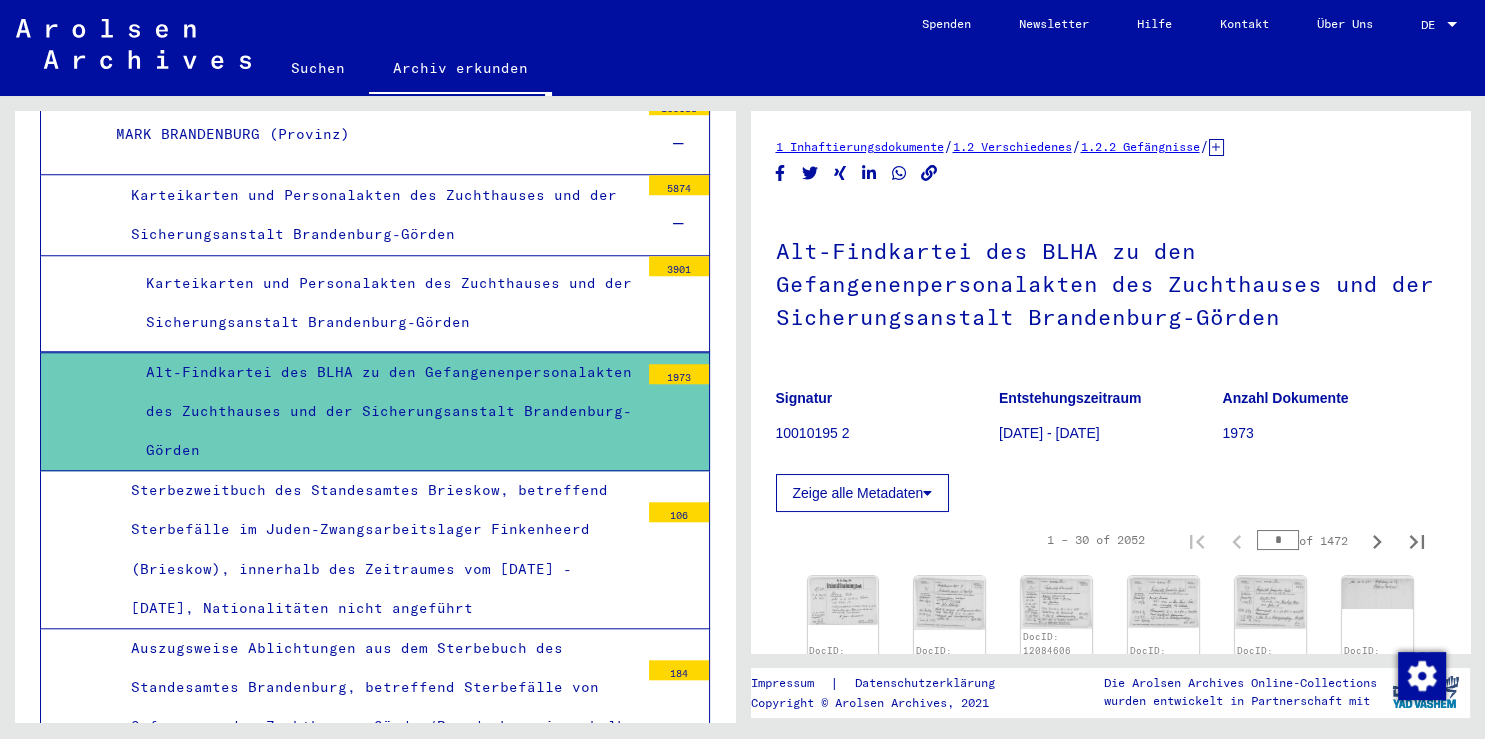 scroll, scrollTop: 175, scrollLeft: 0, axis: vertical 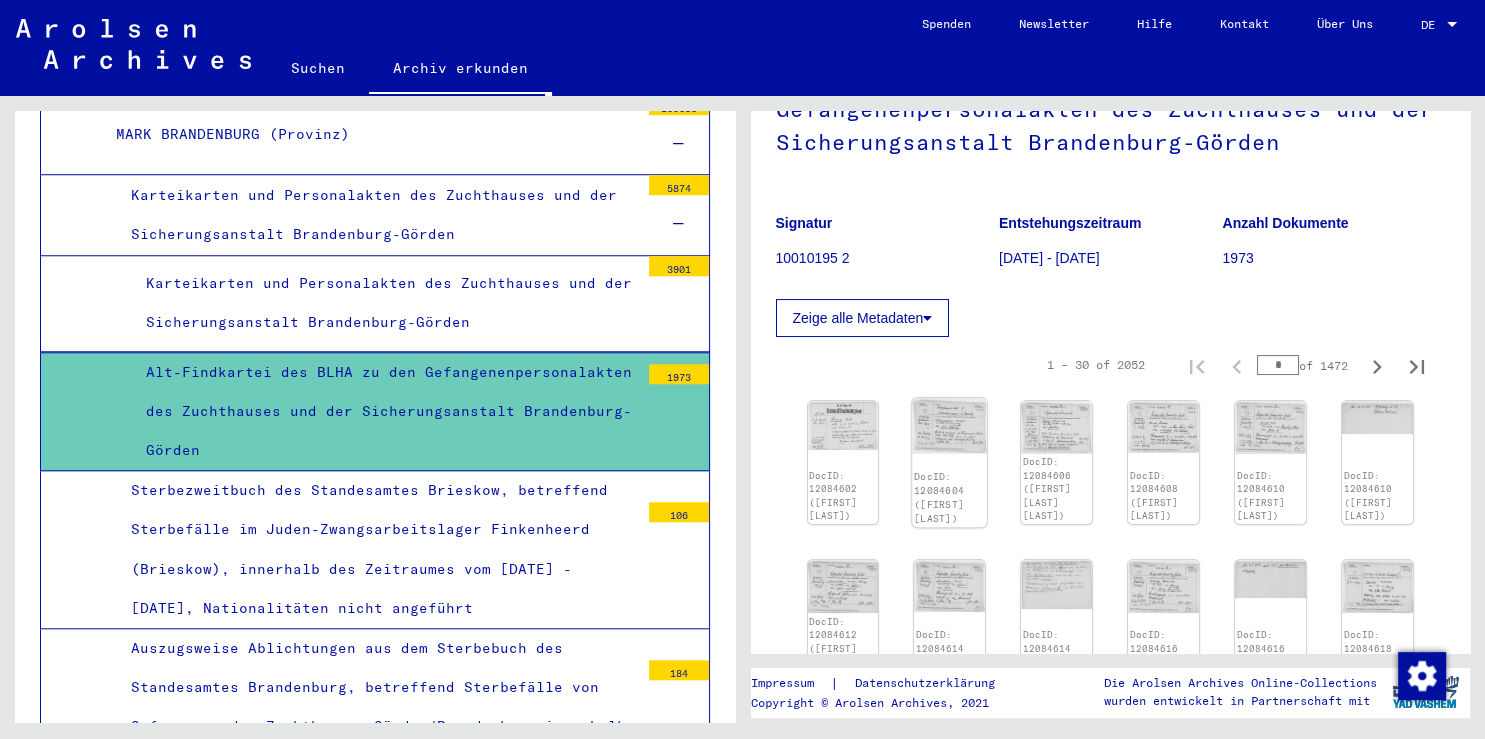 click 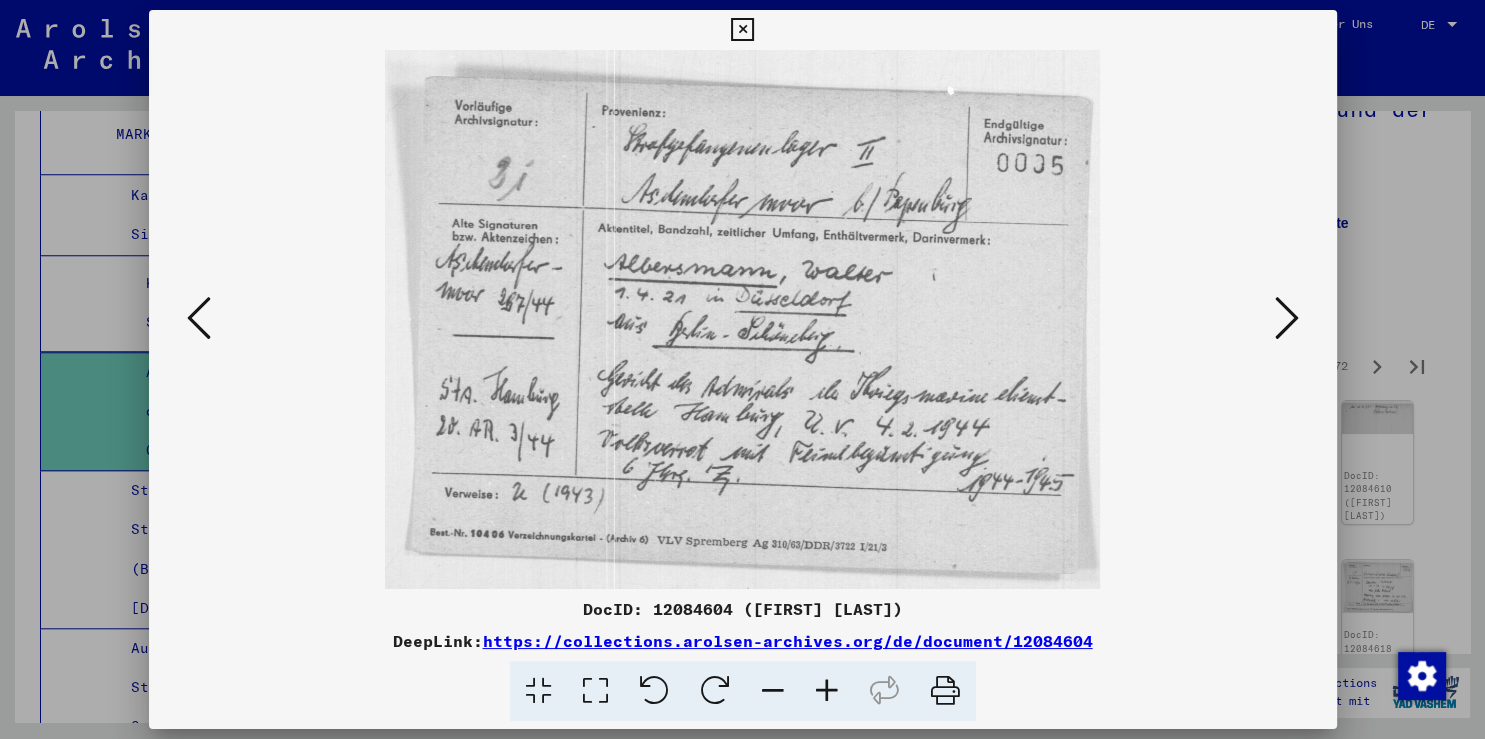 click at bounding box center (1287, 318) 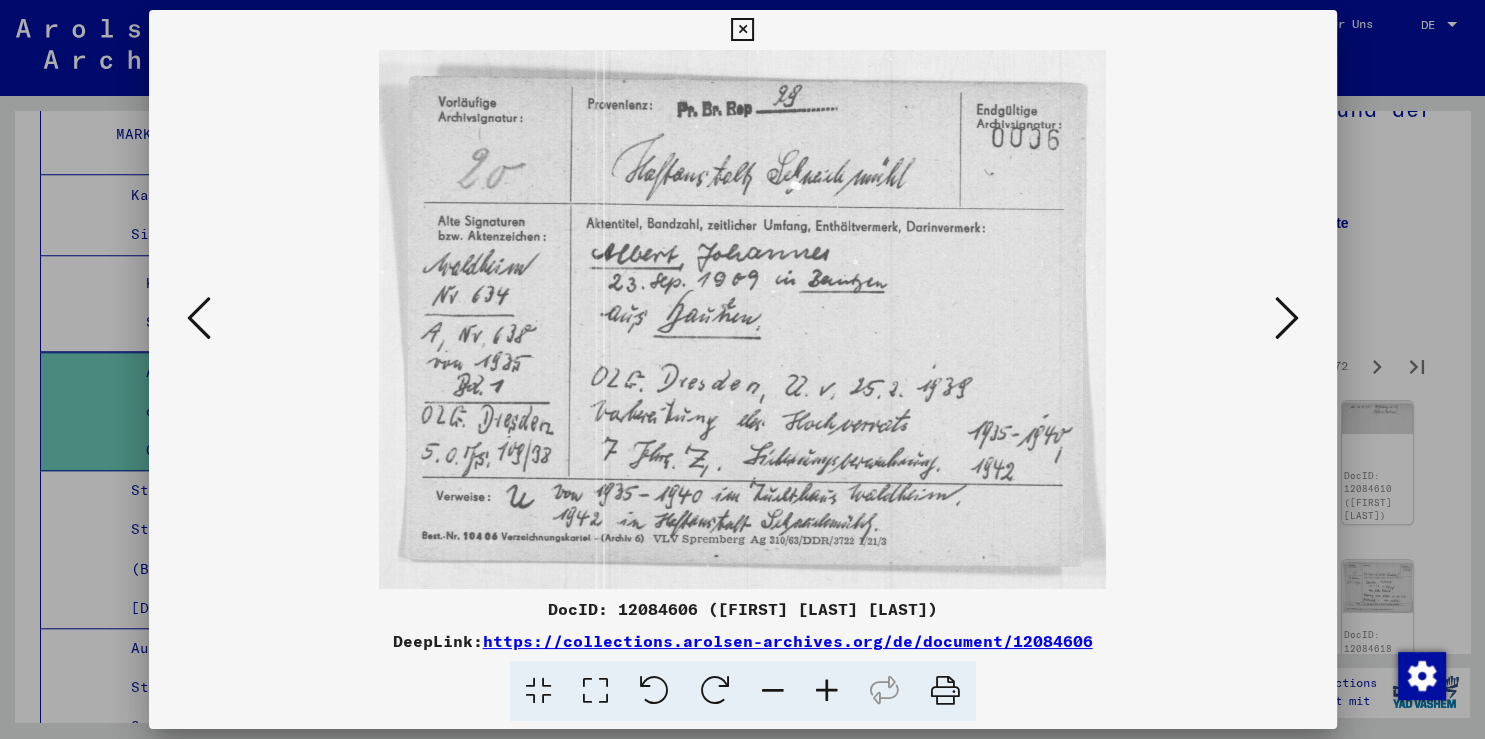 click at bounding box center (1287, 318) 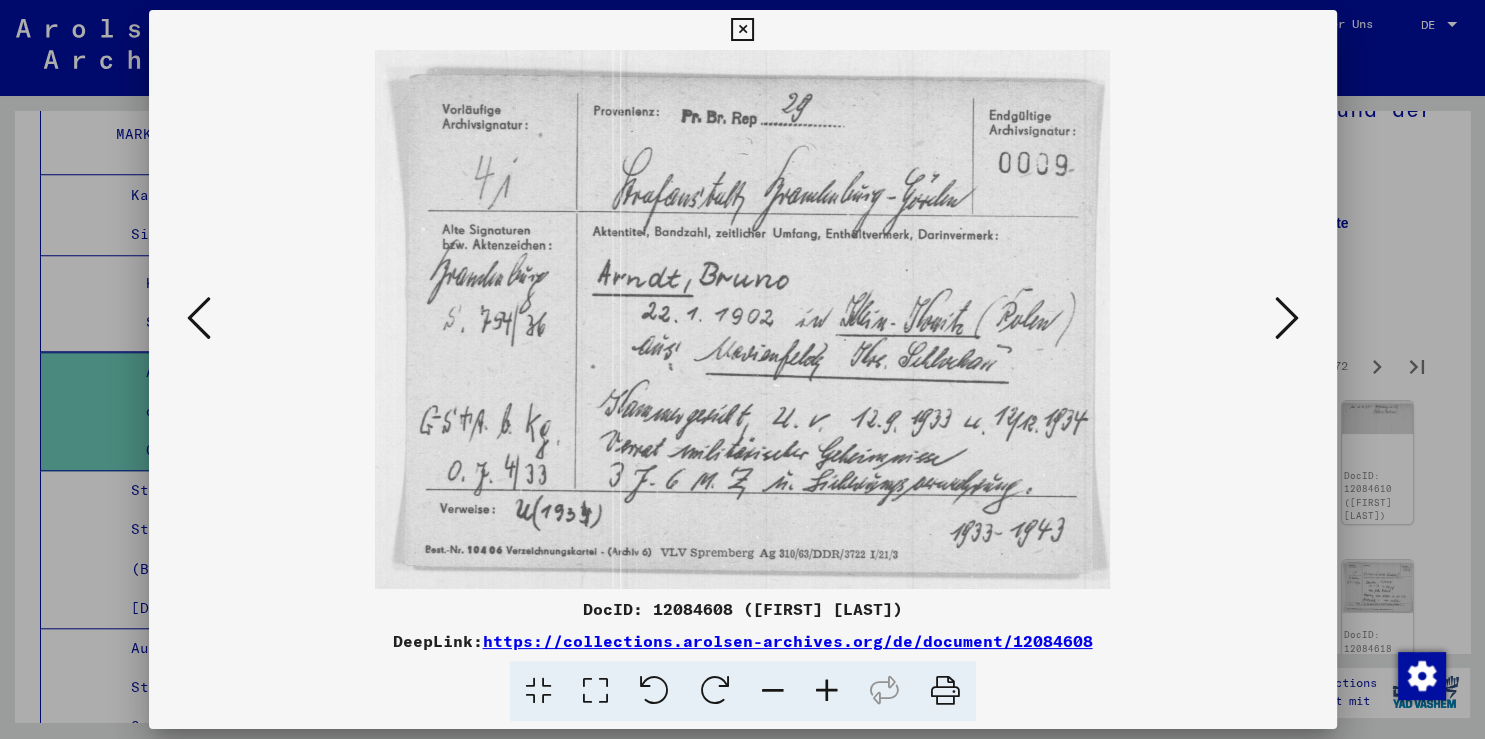 click at bounding box center (1287, 318) 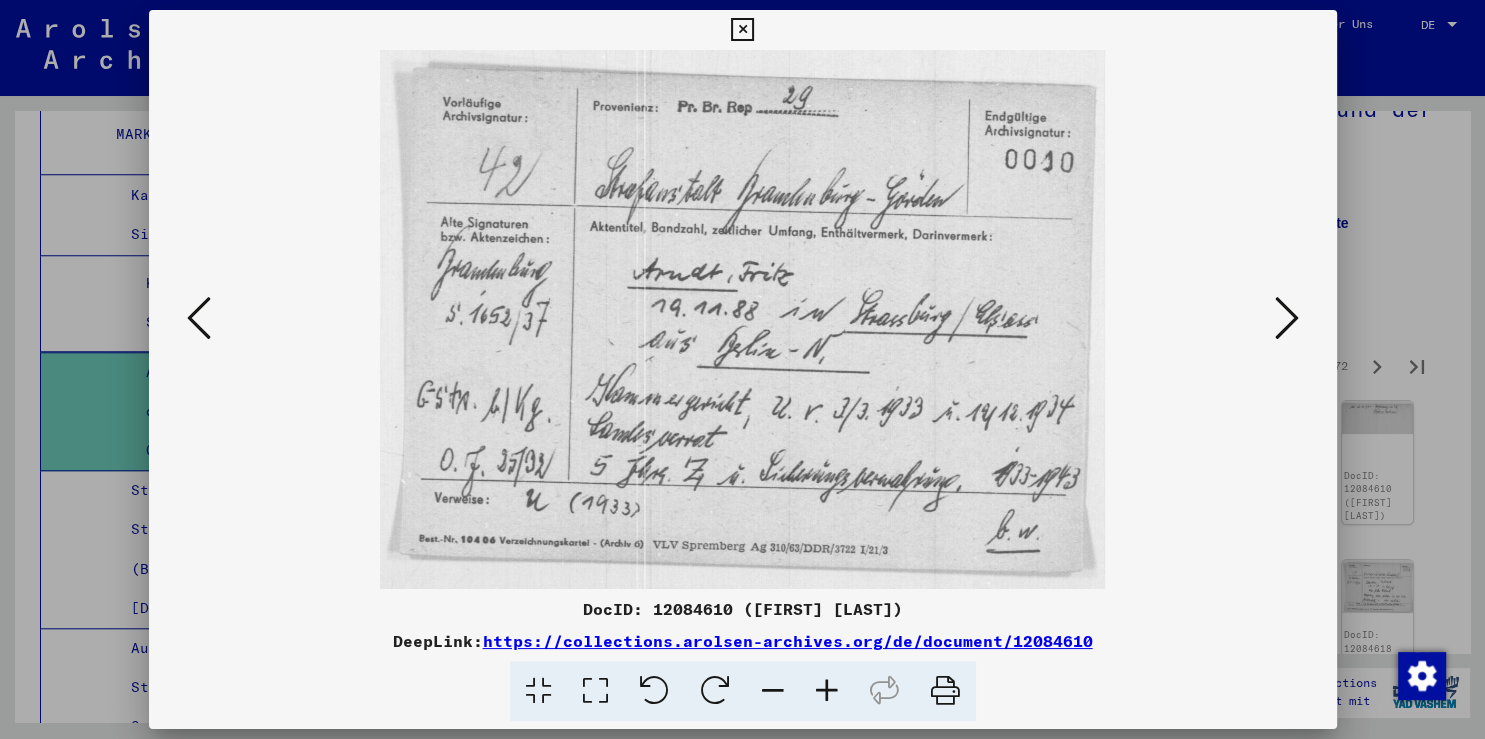 click at bounding box center [1287, 318] 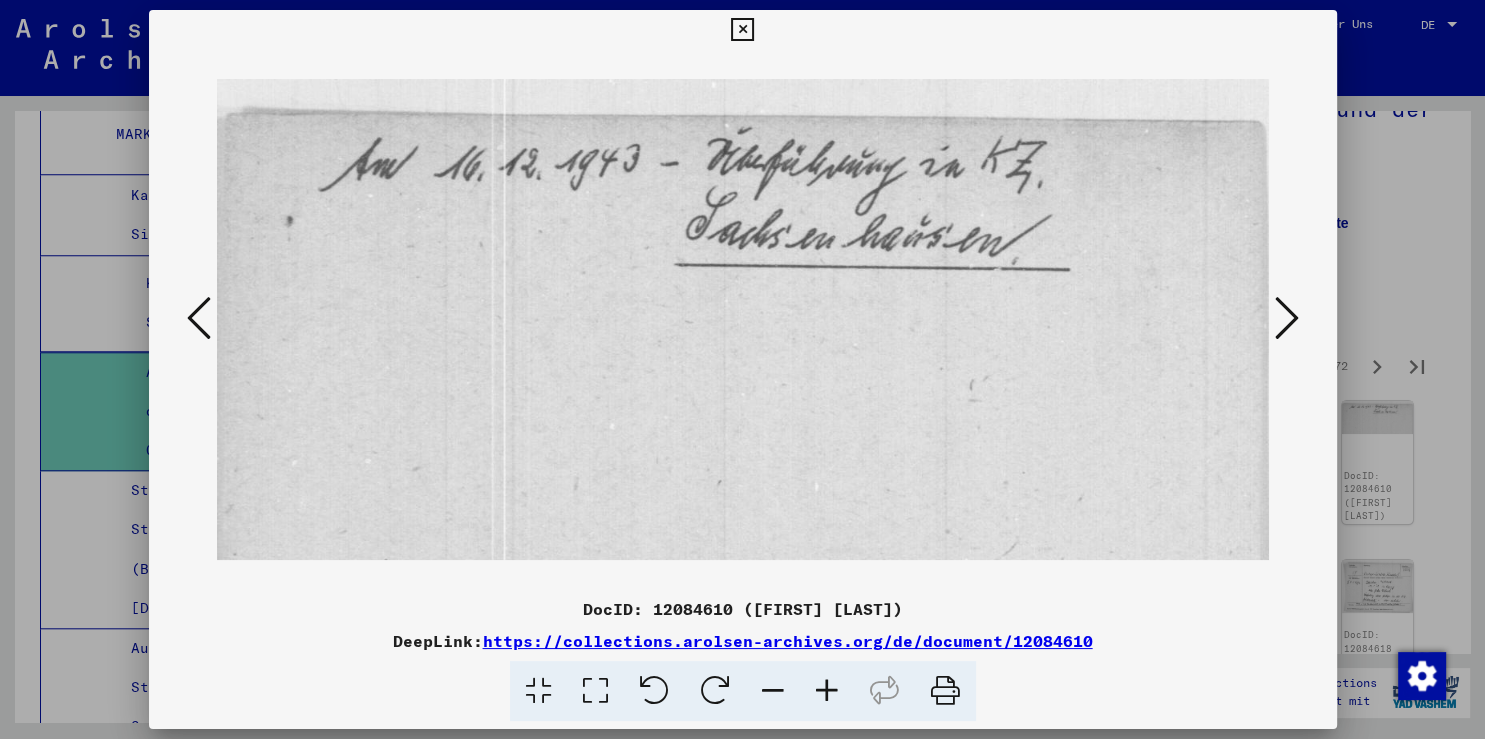 click at bounding box center [1287, 318] 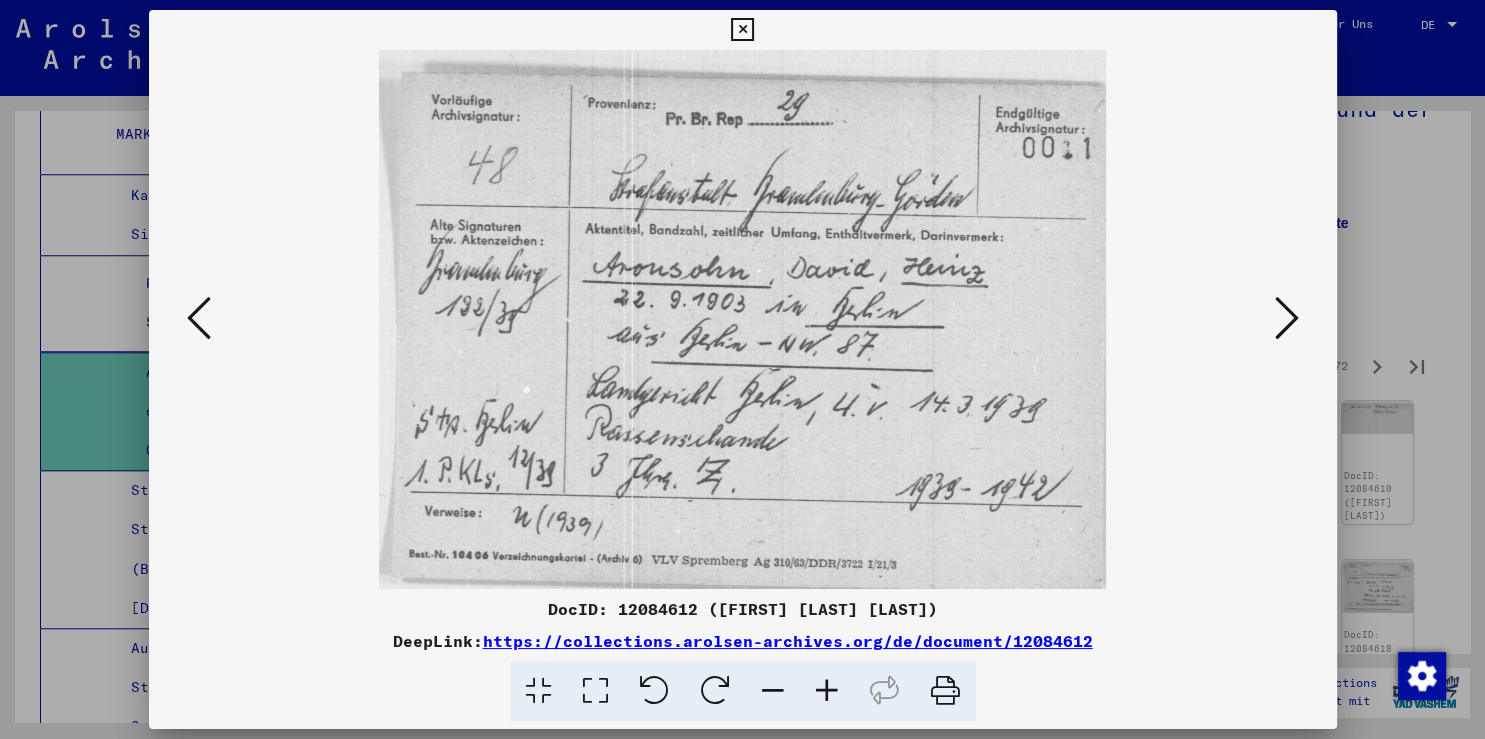 click at bounding box center (1287, 318) 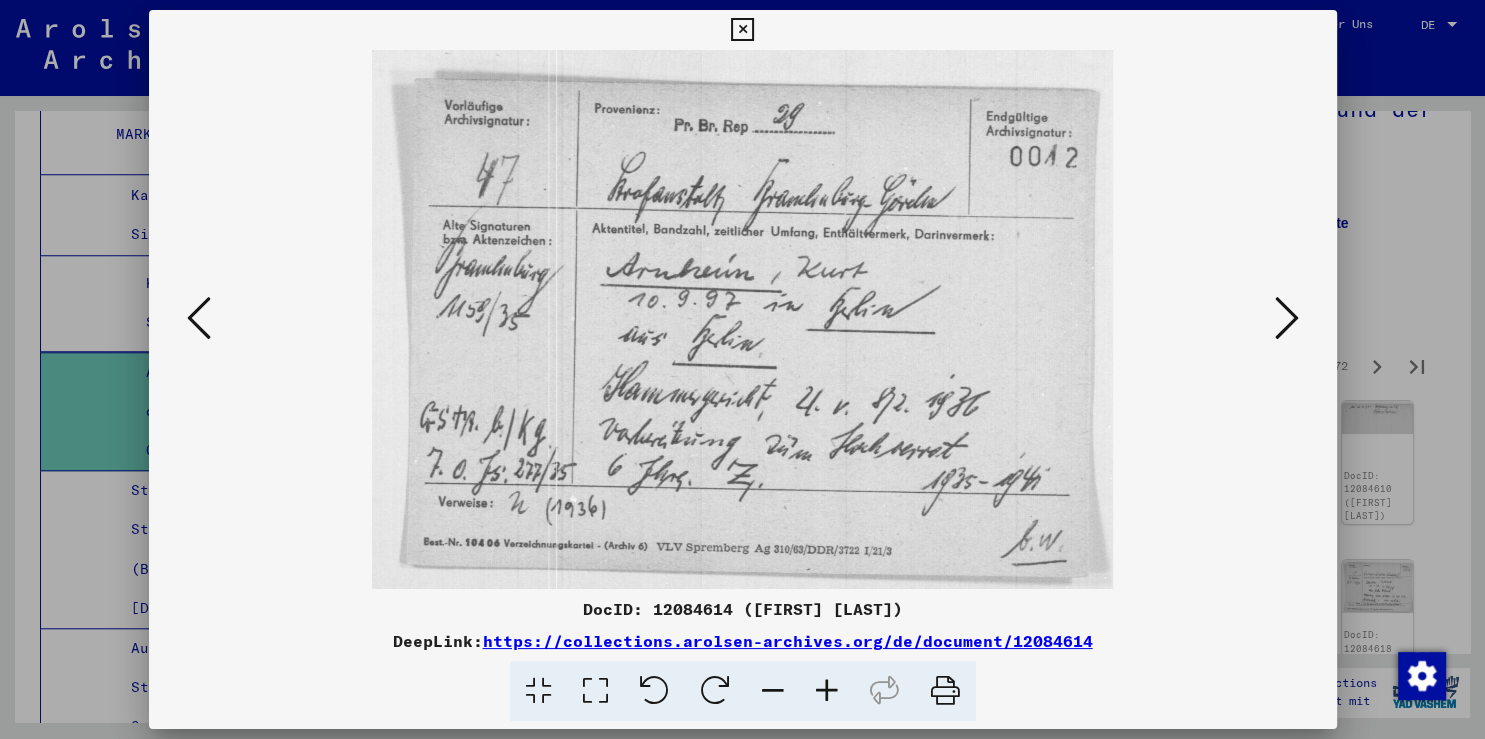 click at bounding box center [1287, 318] 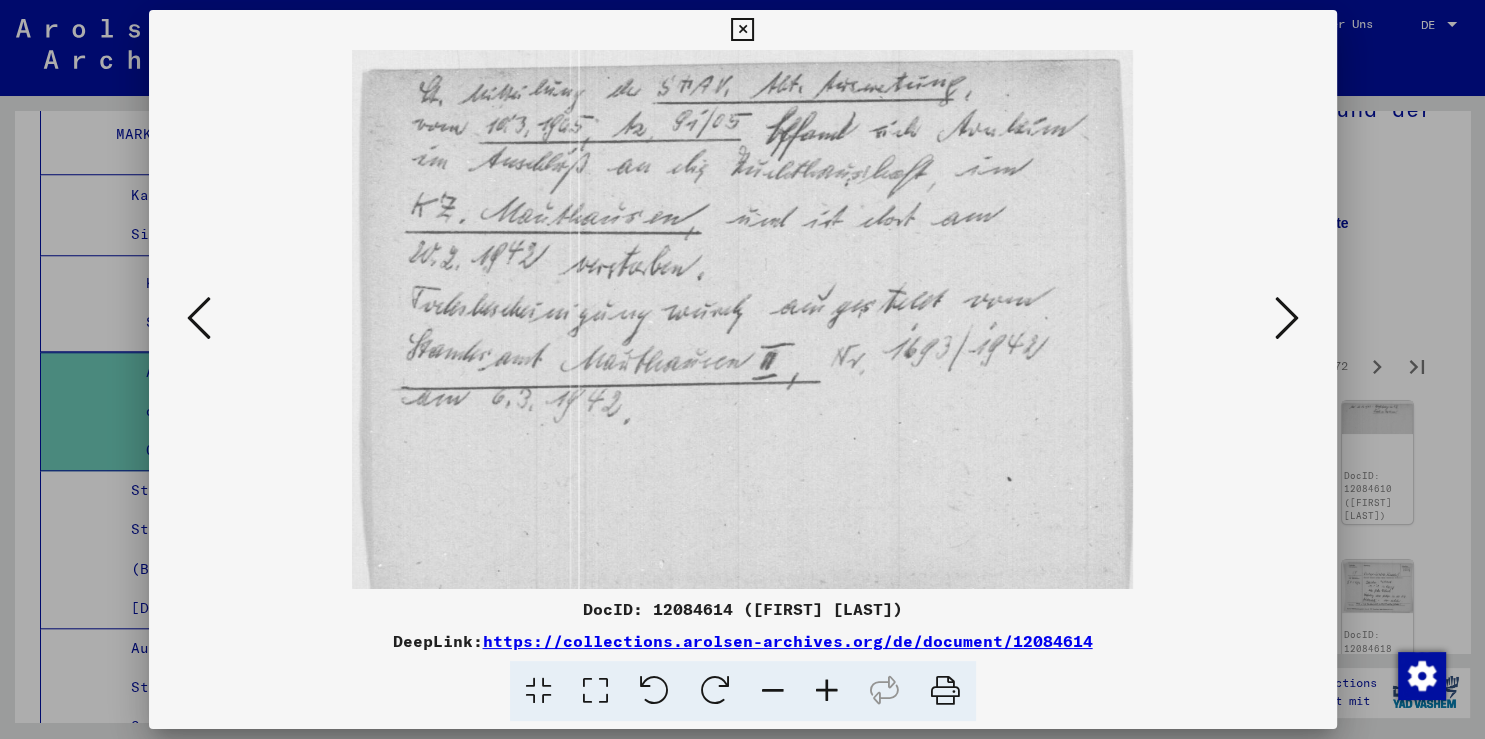 click at bounding box center [1287, 318] 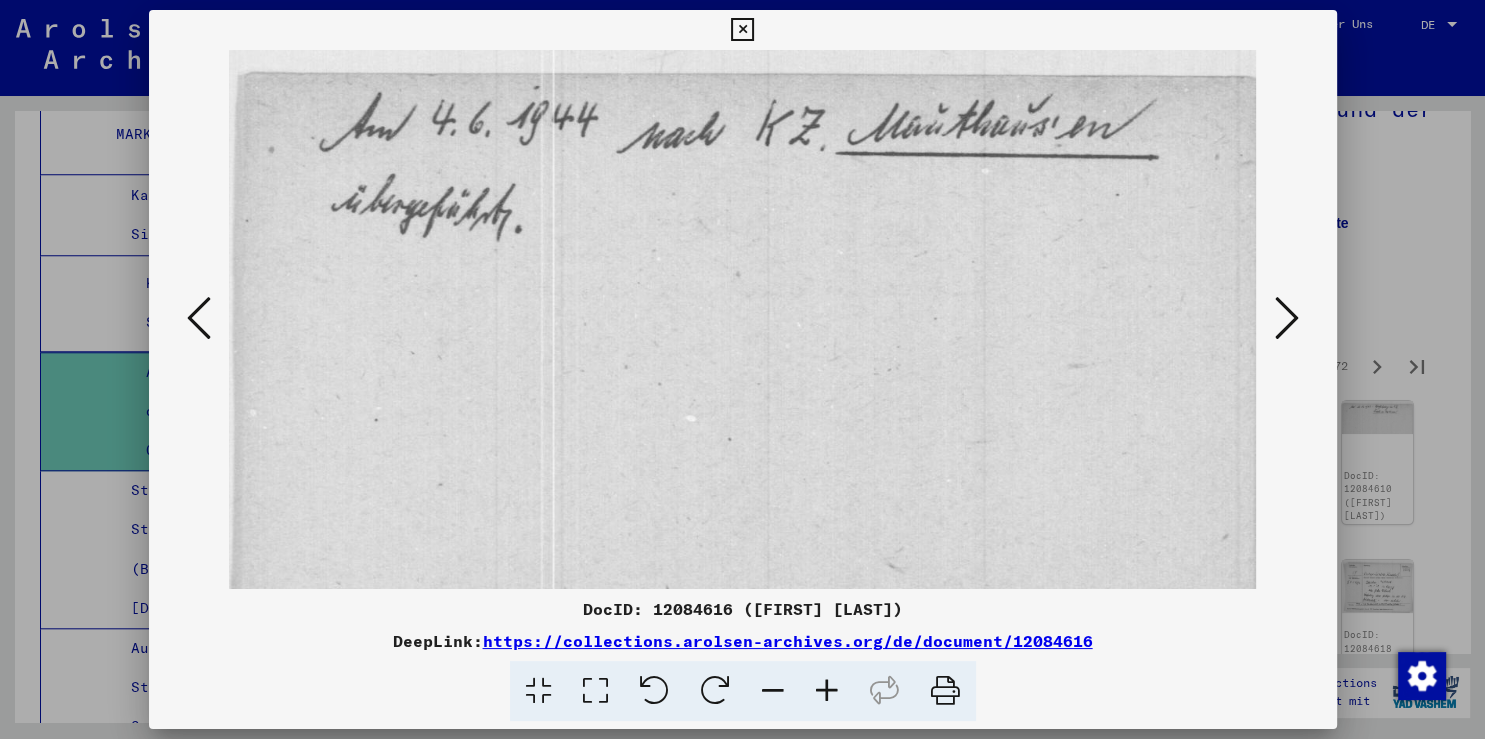 click at bounding box center (1287, 318) 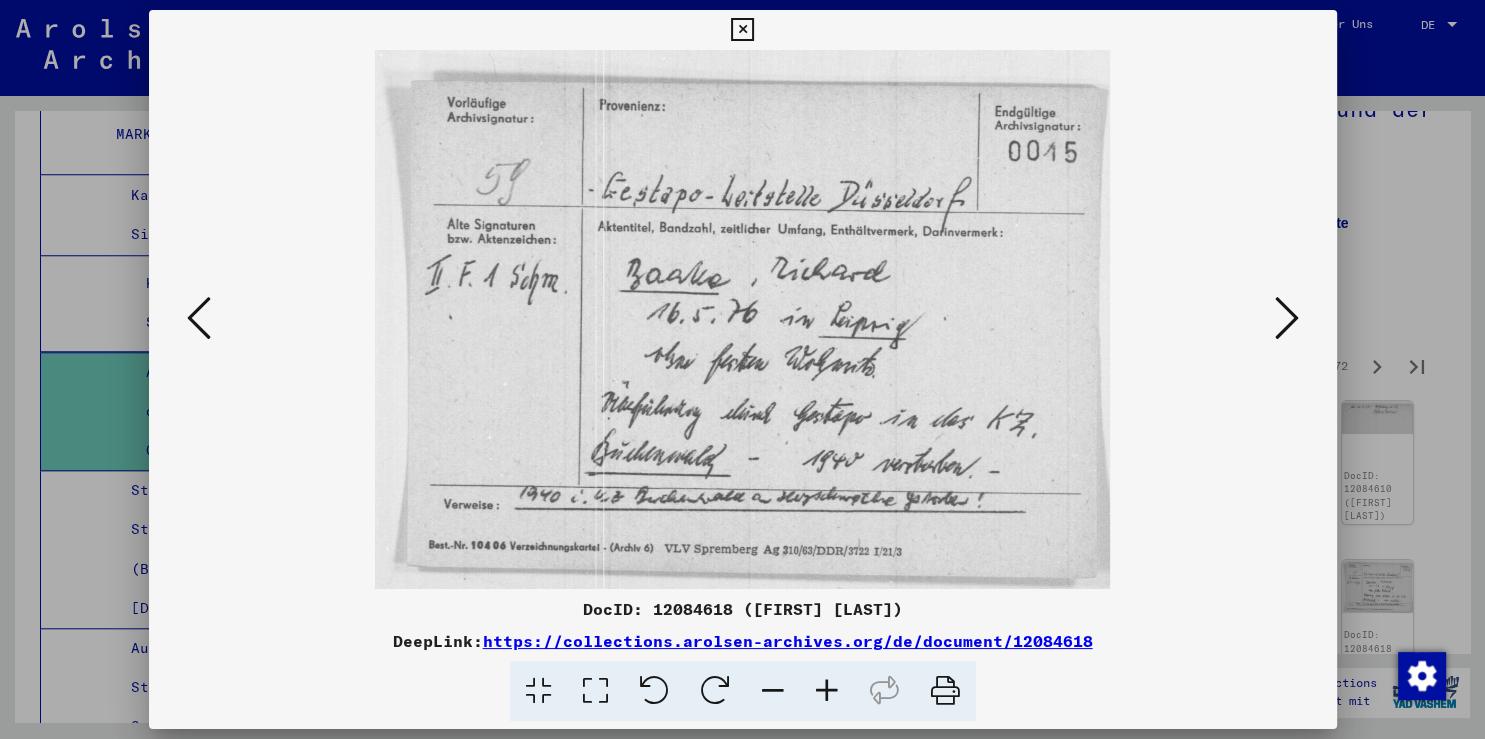 click at bounding box center [1287, 318] 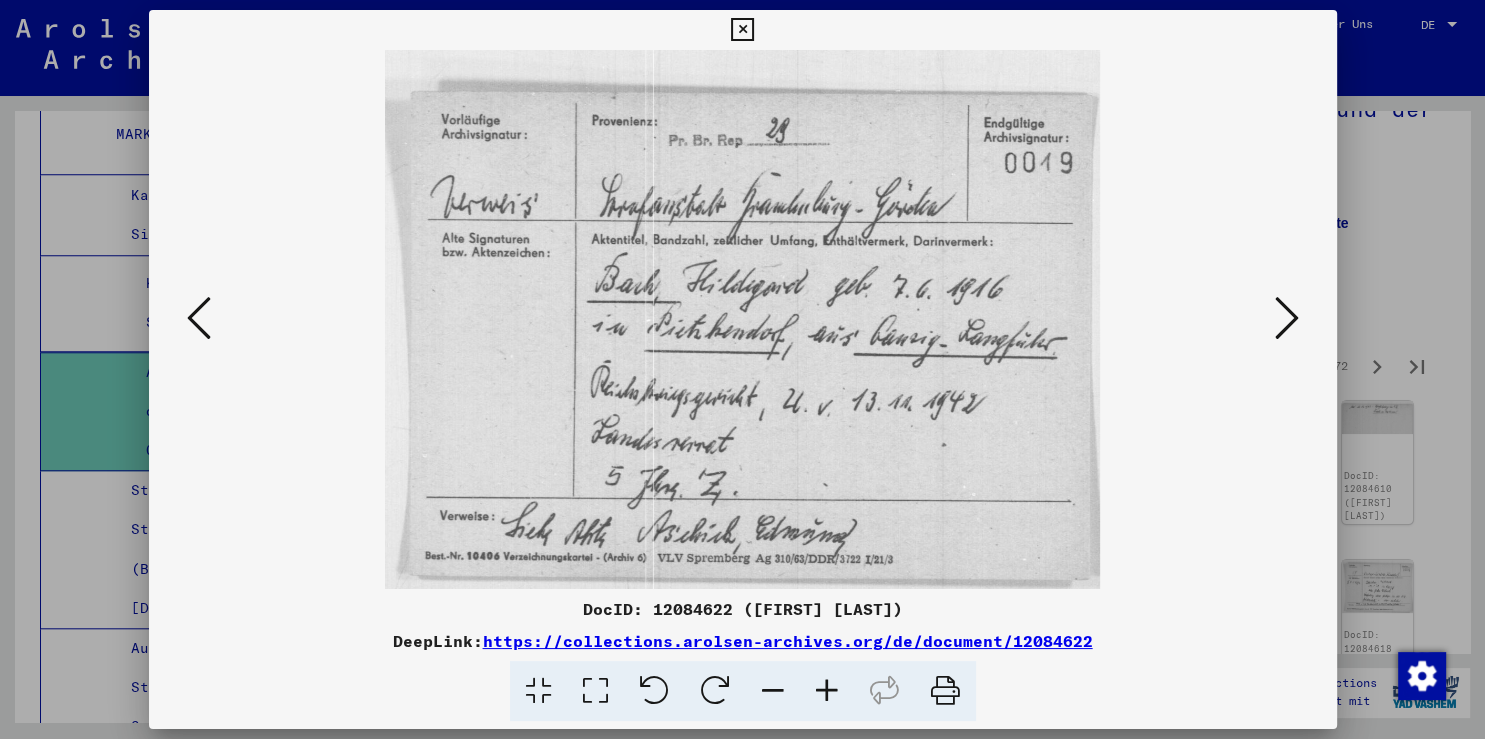 click at bounding box center (1287, 318) 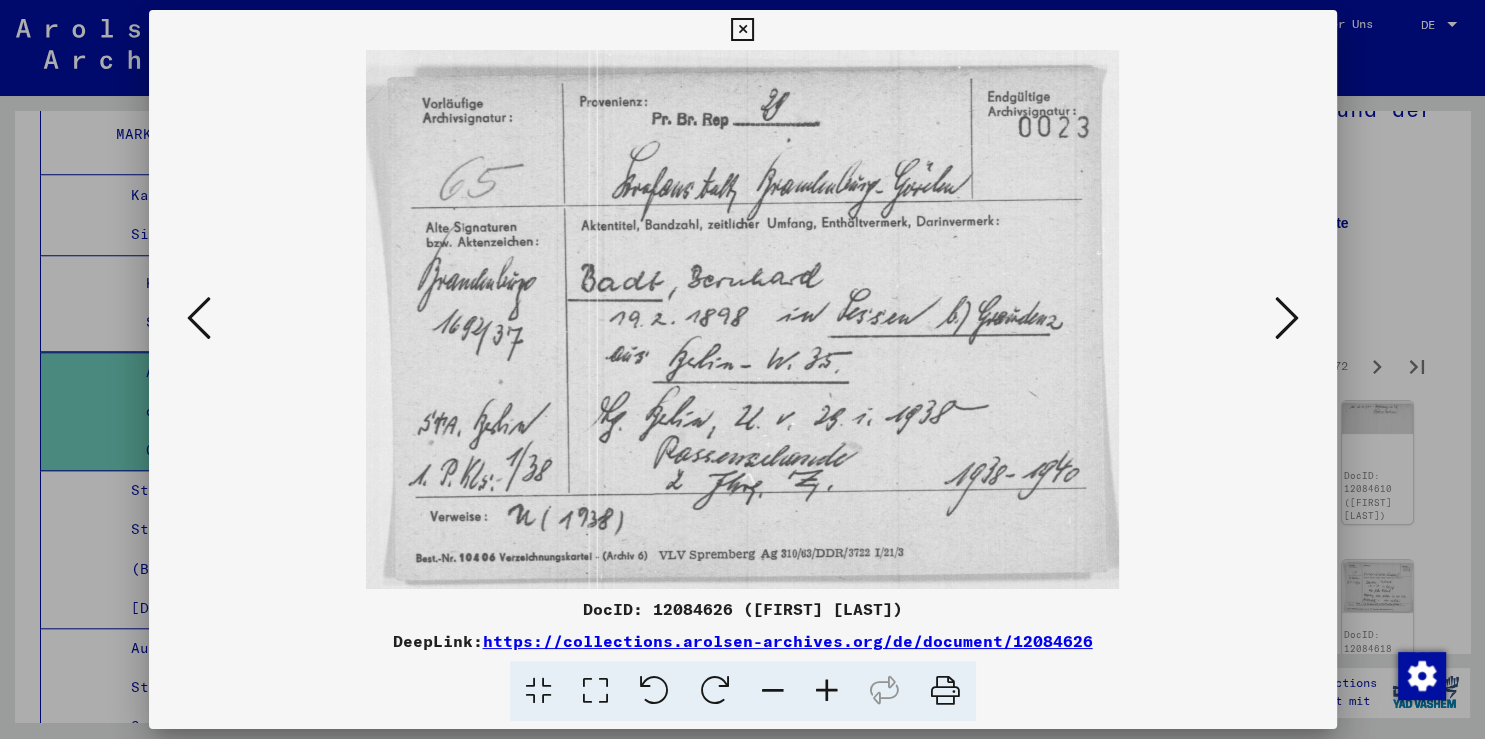 click at bounding box center (1287, 318) 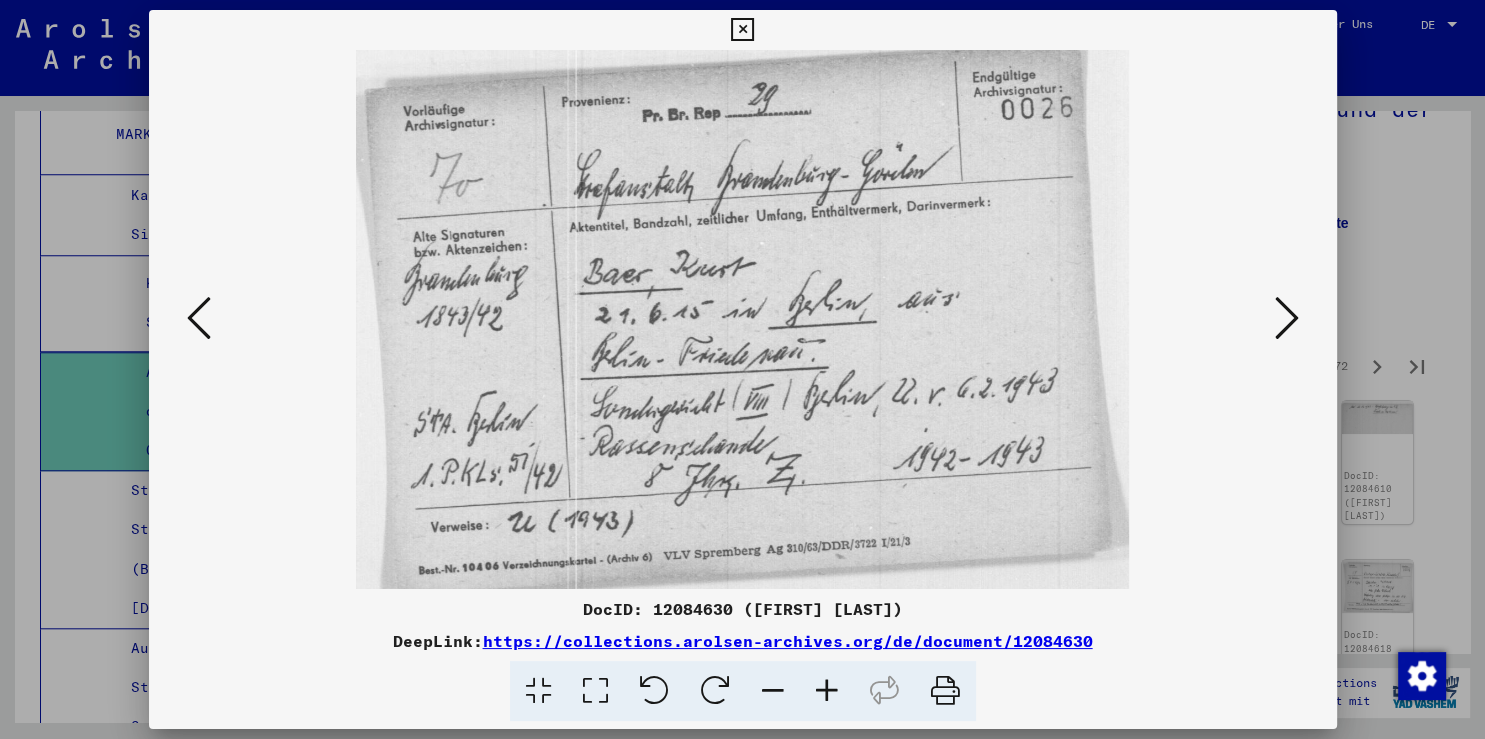 click at bounding box center [1287, 318] 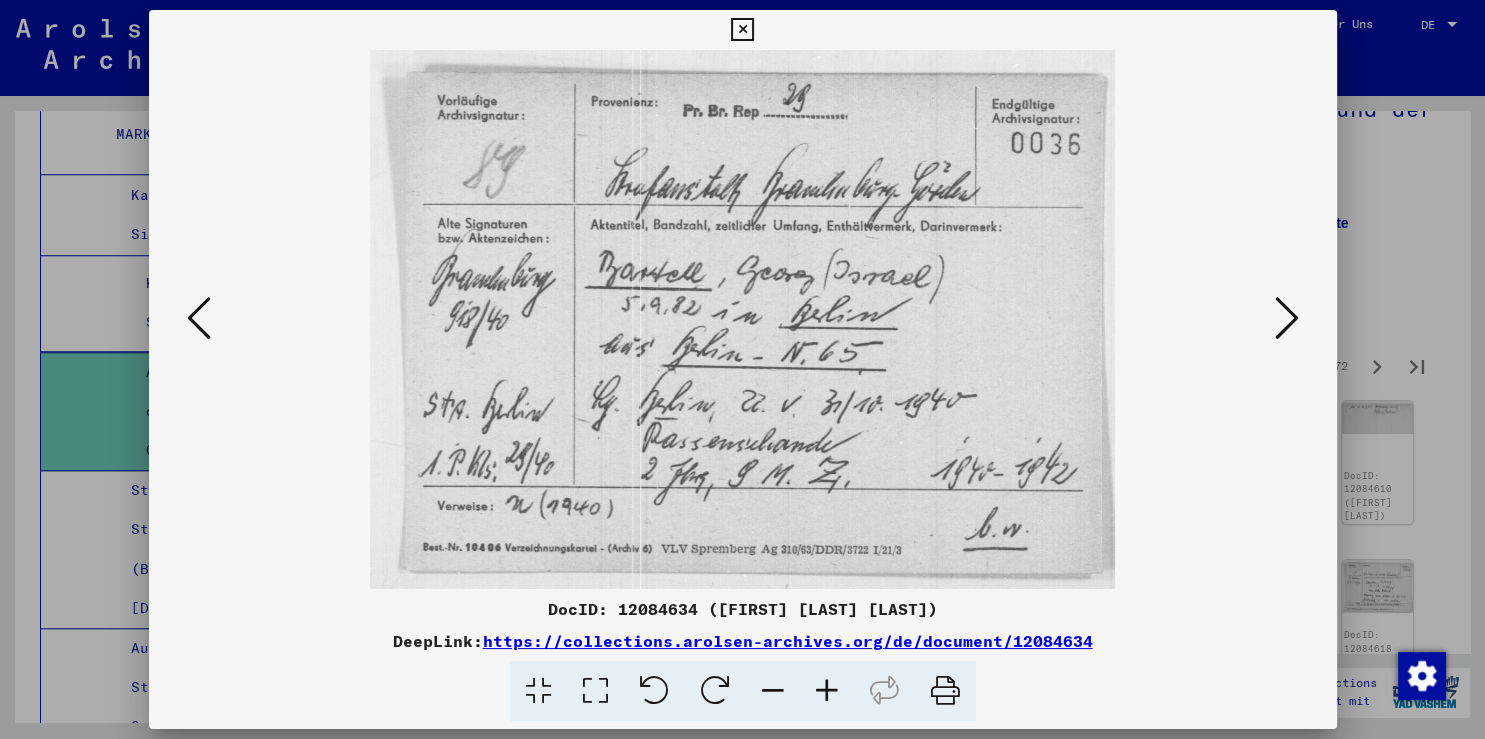 click at bounding box center (1287, 318) 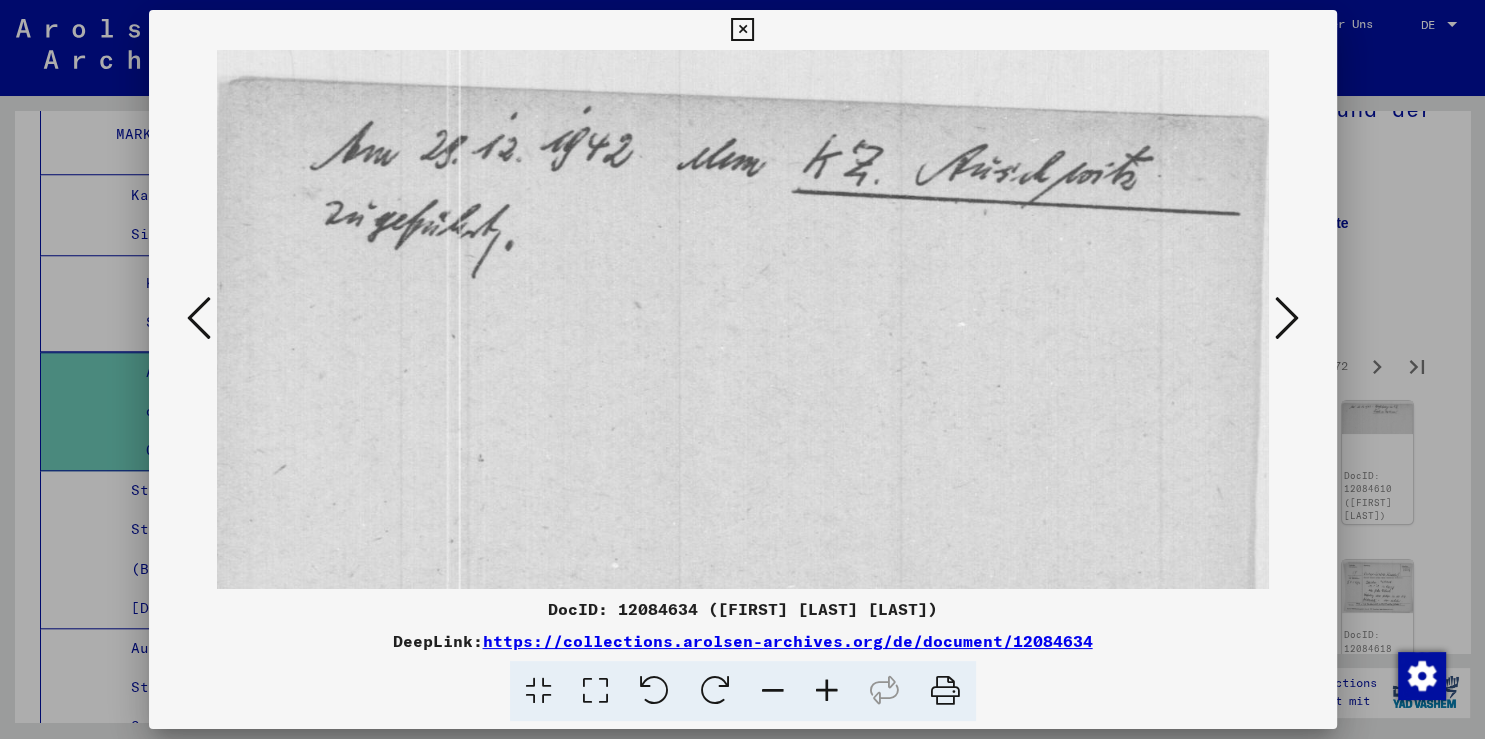 click at bounding box center [1287, 318] 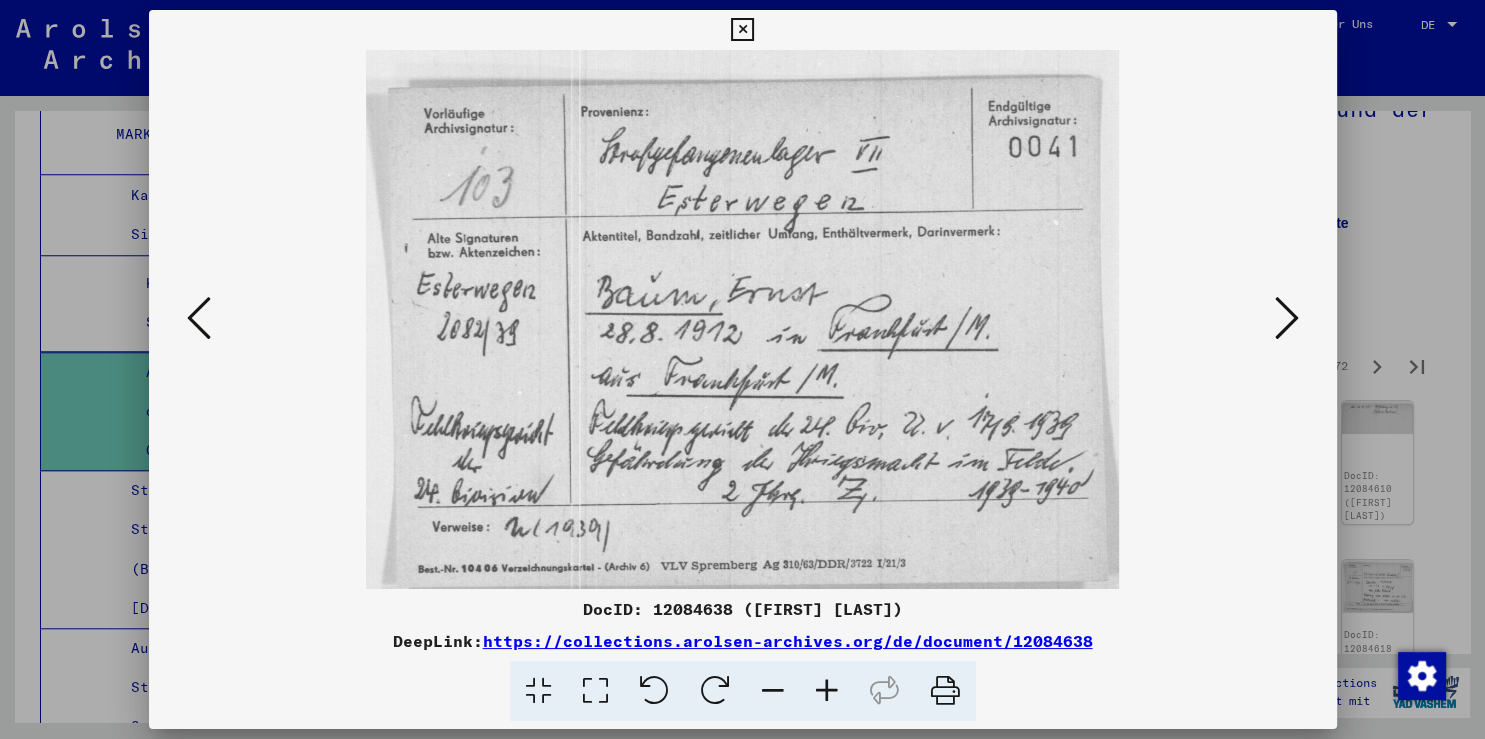 click at bounding box center (1287, 318) 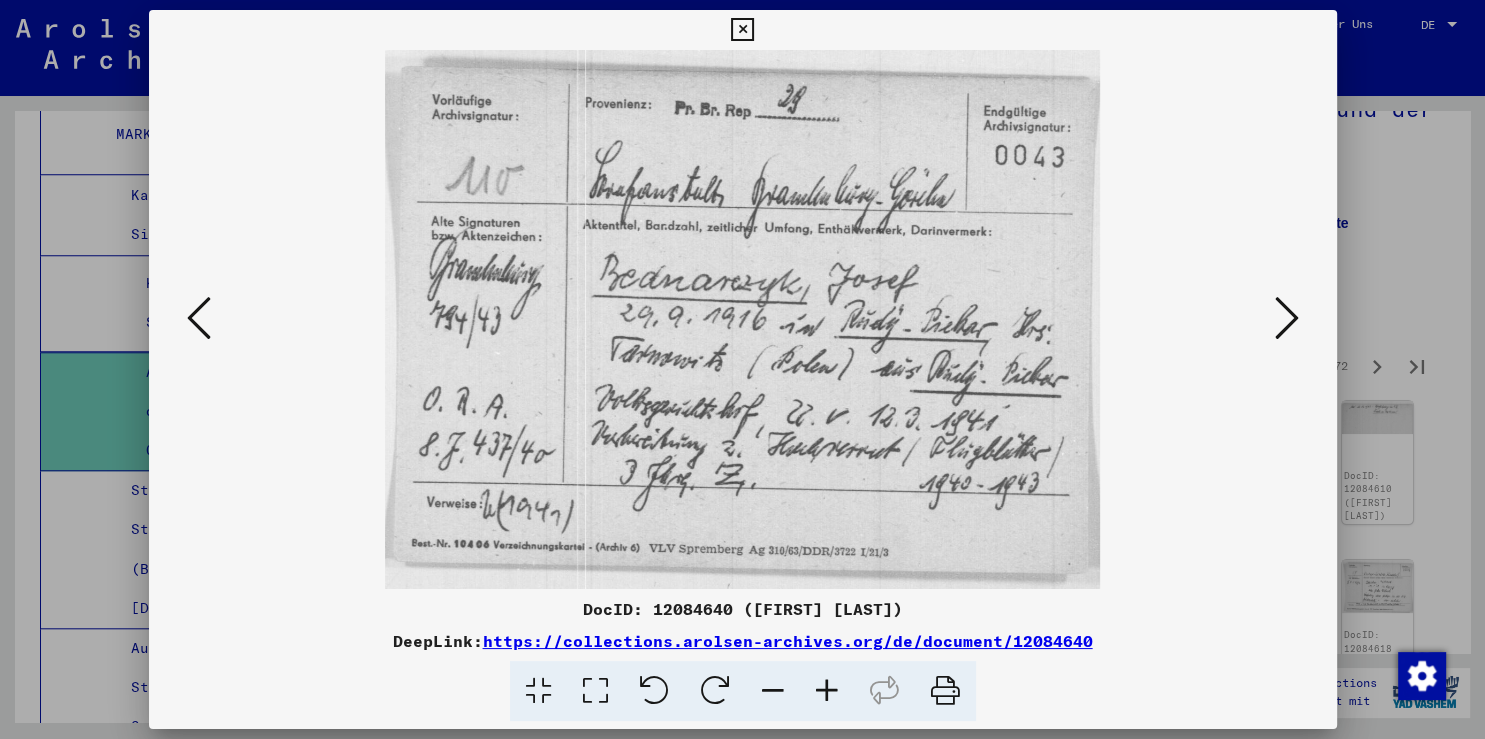 click at bounding box center (1287, 318) 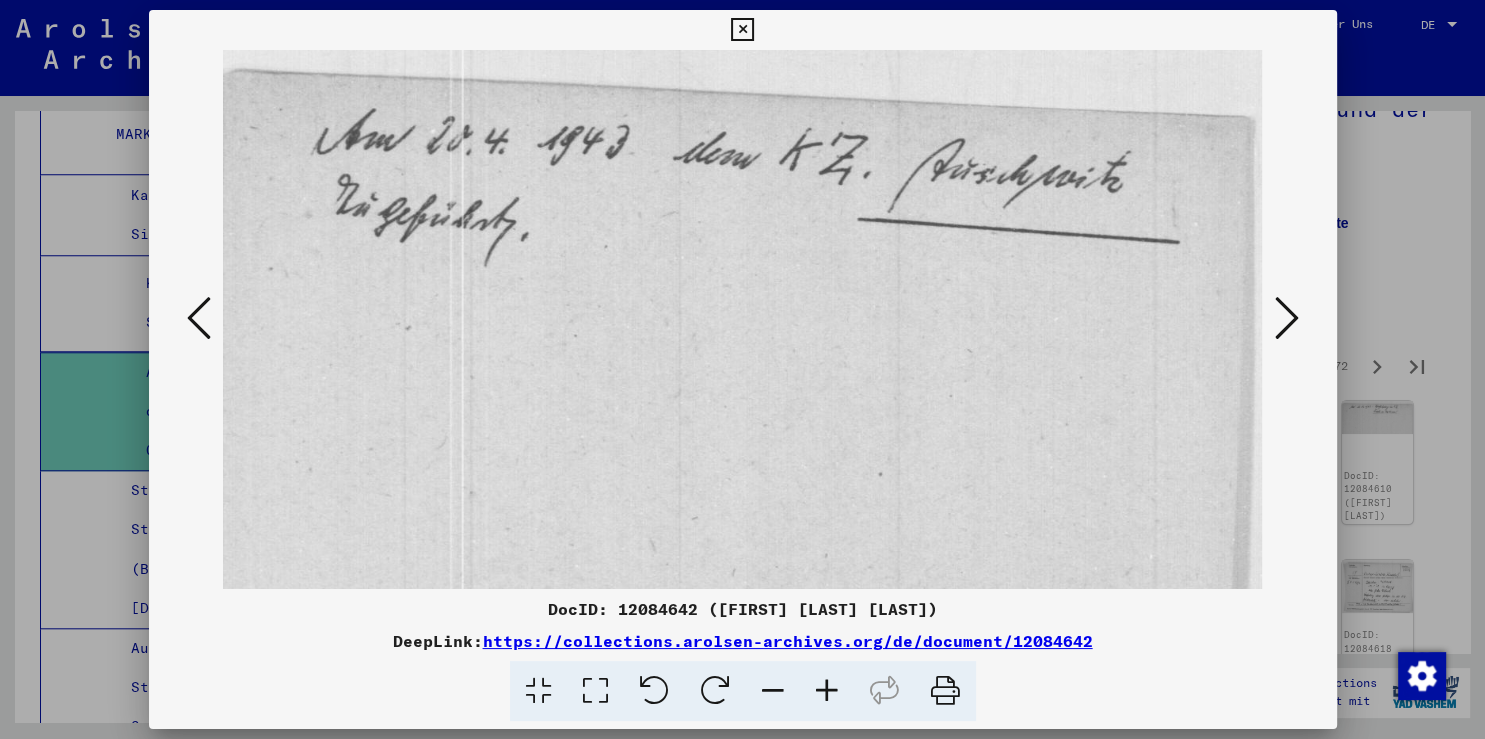 click at bounding box center [1287, 318] 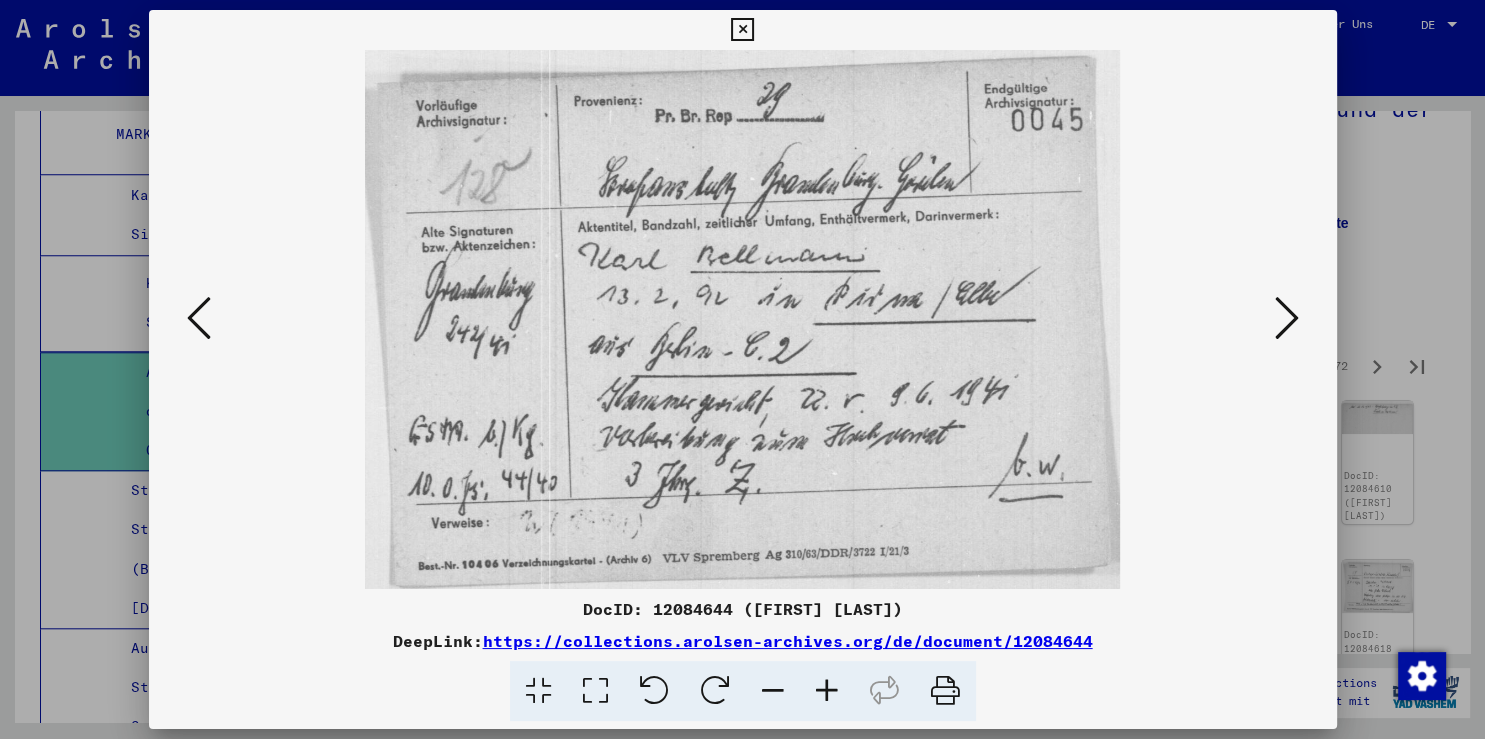 click at bounding box center [1287, 318] 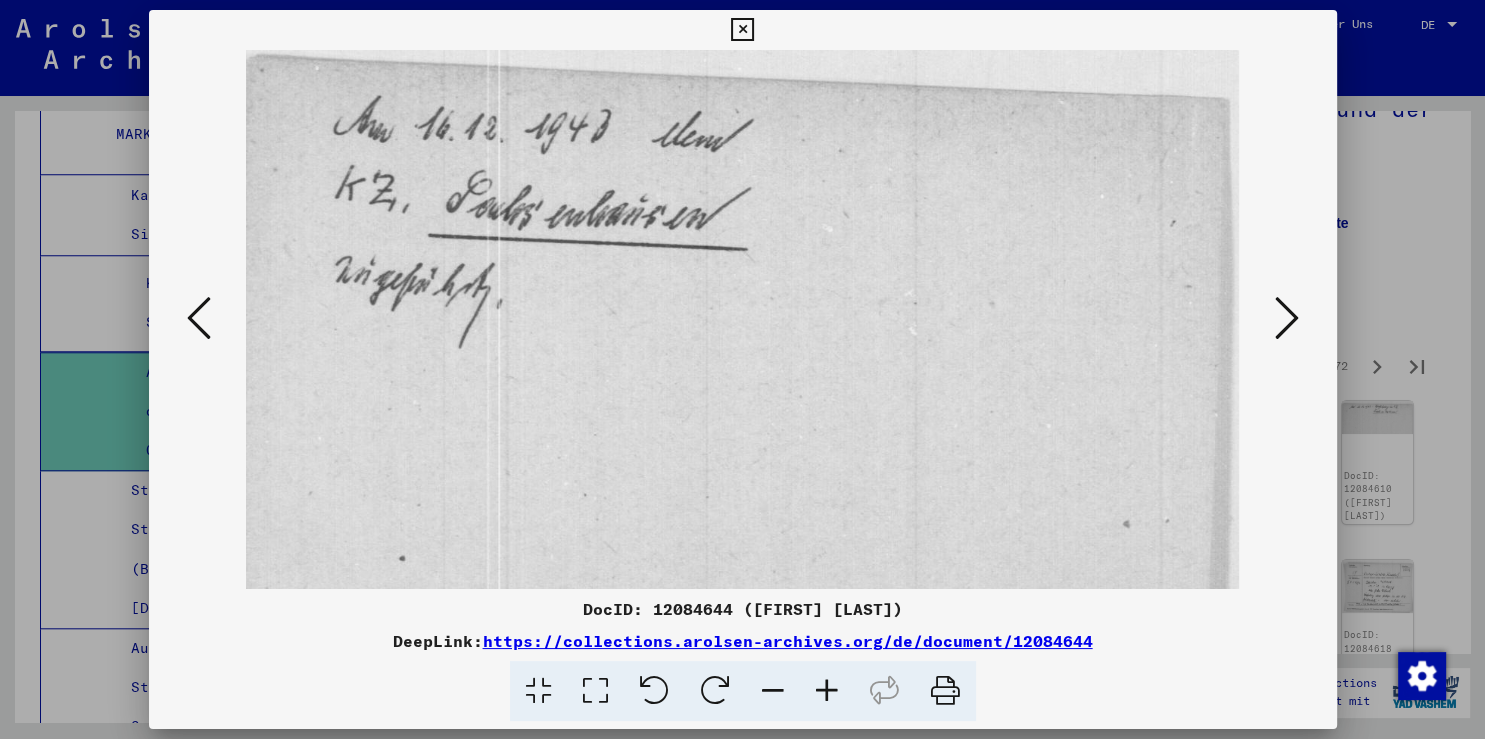 click at bounding box center [743, 319] 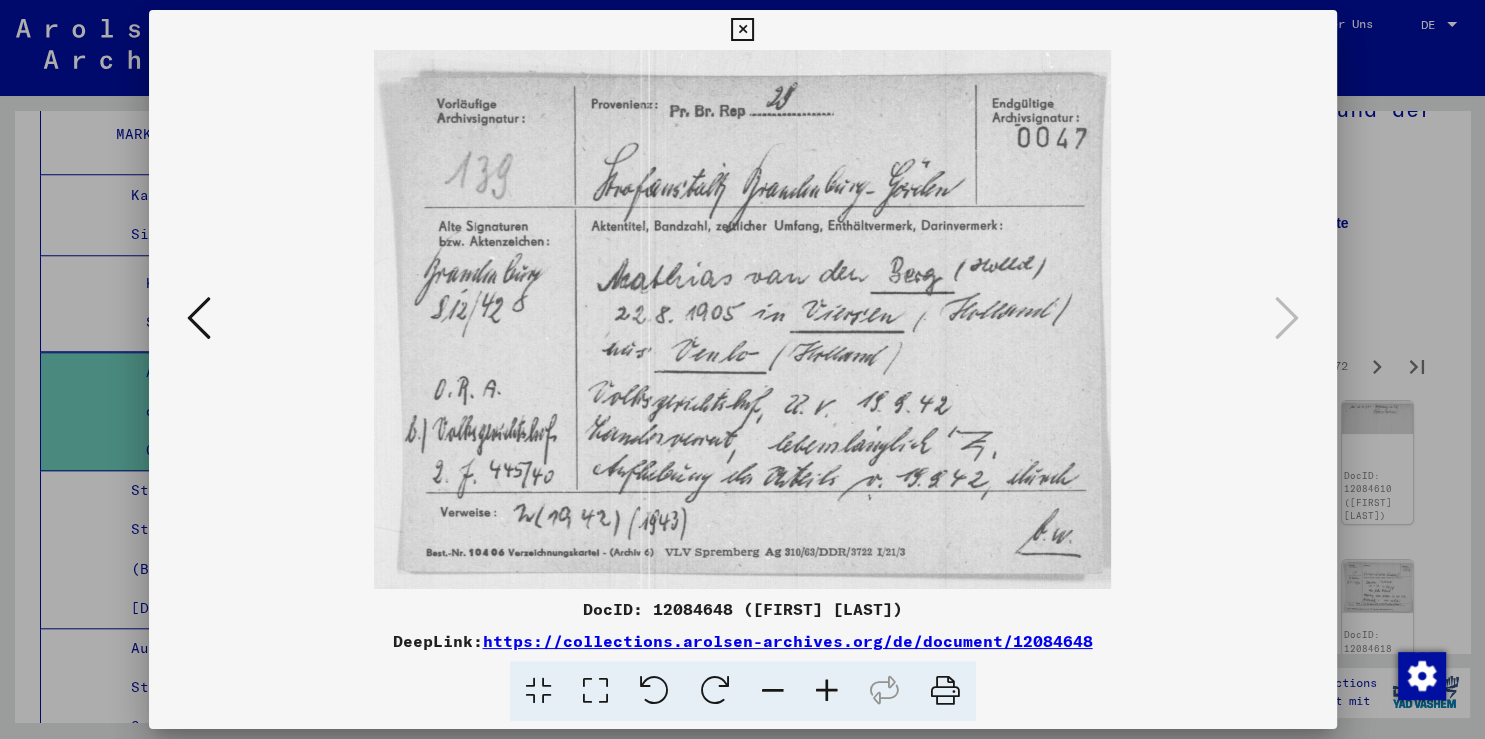 click at bounding box center [742, 30] 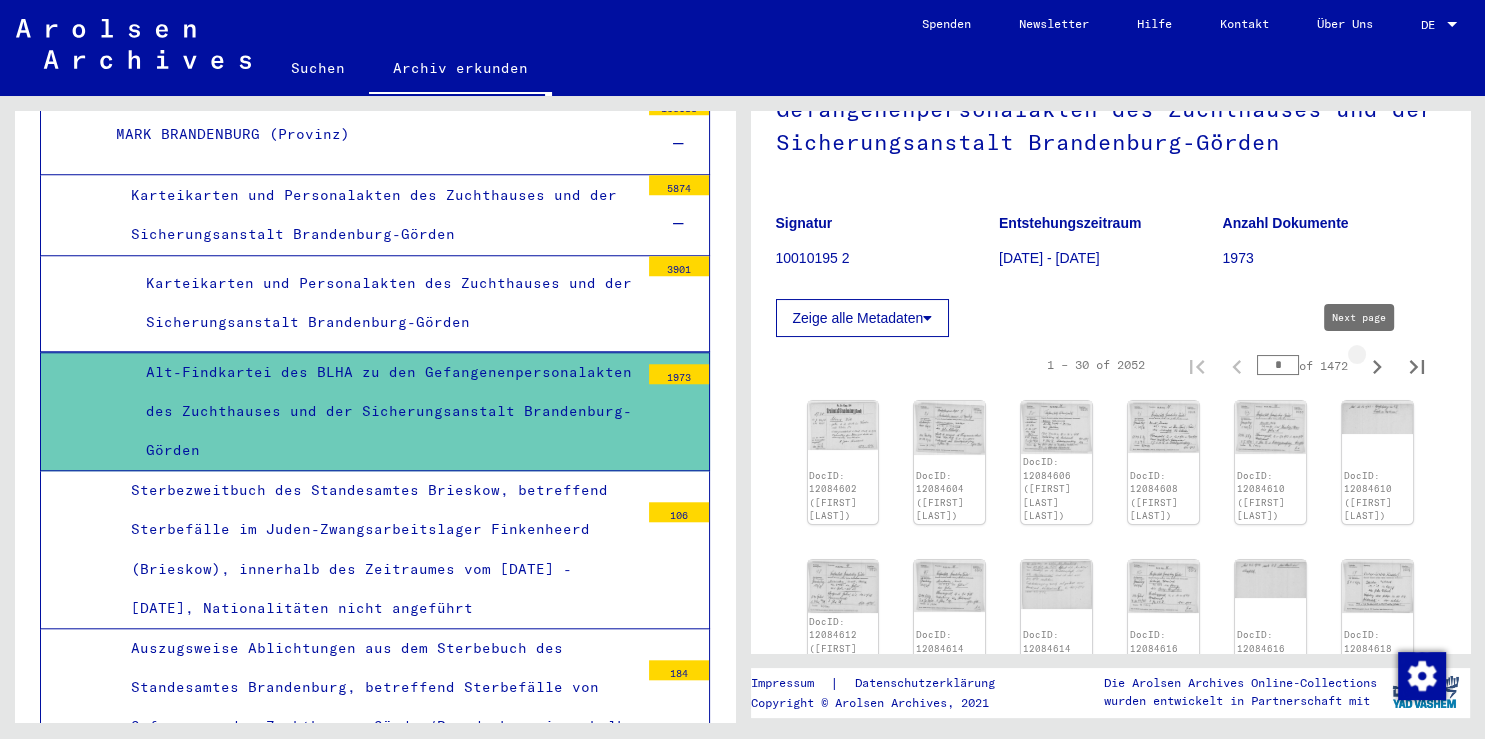click 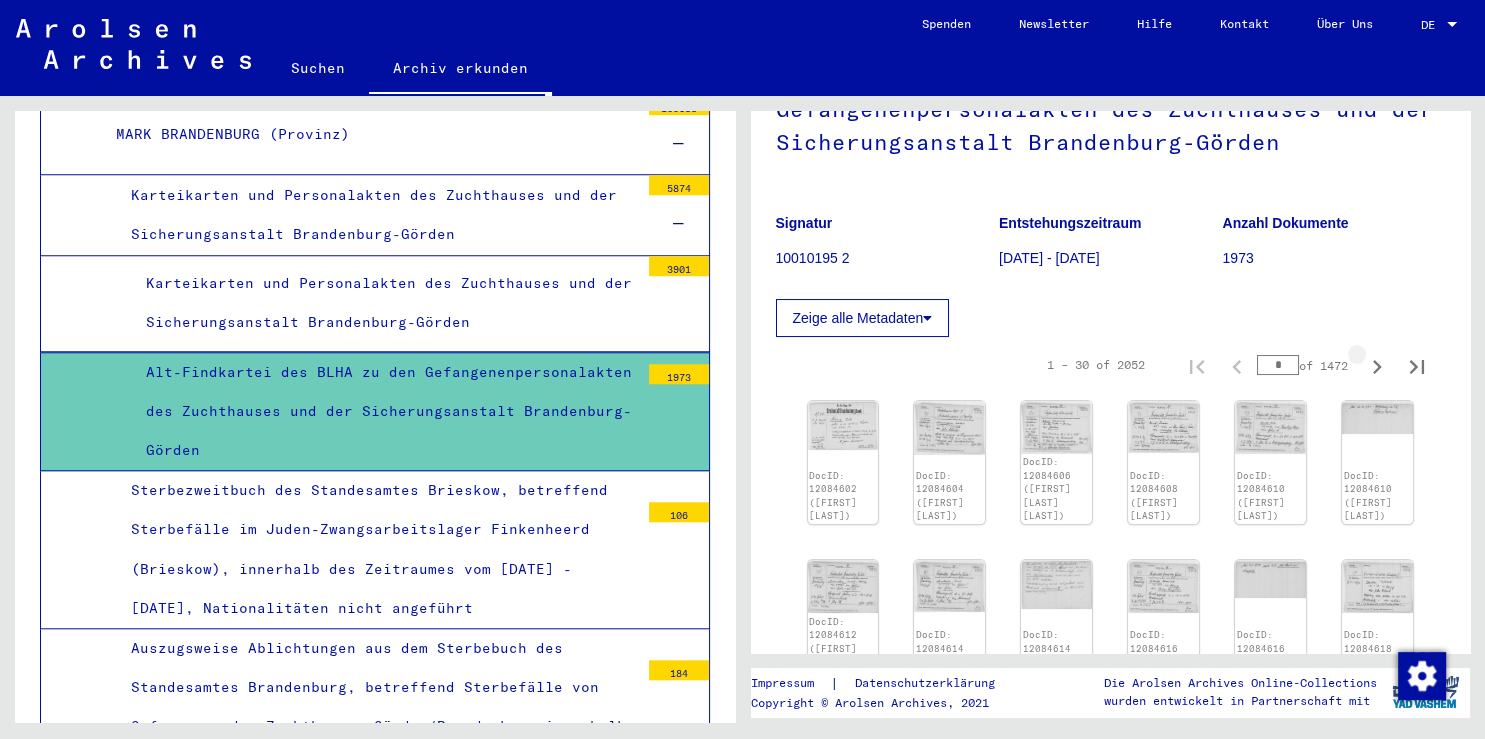 click 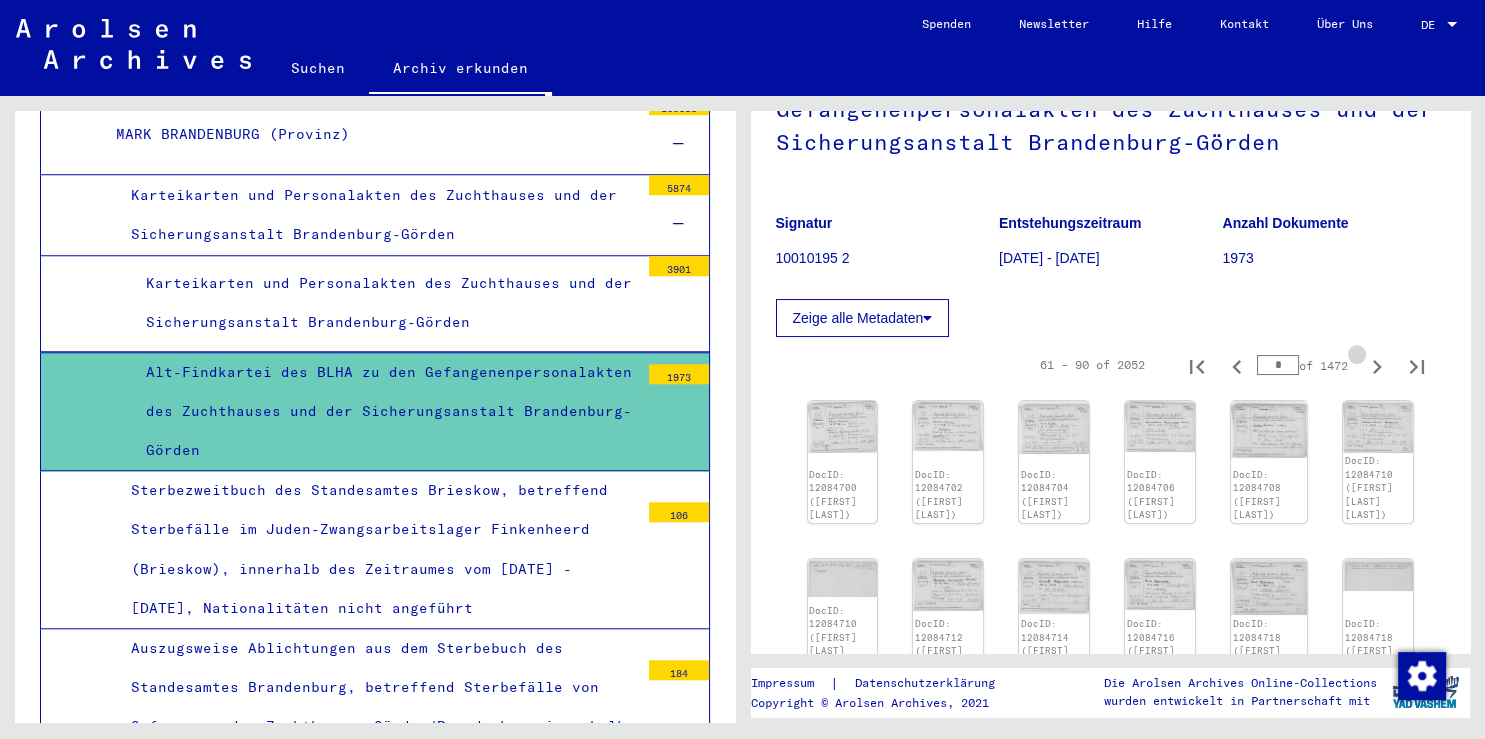 click 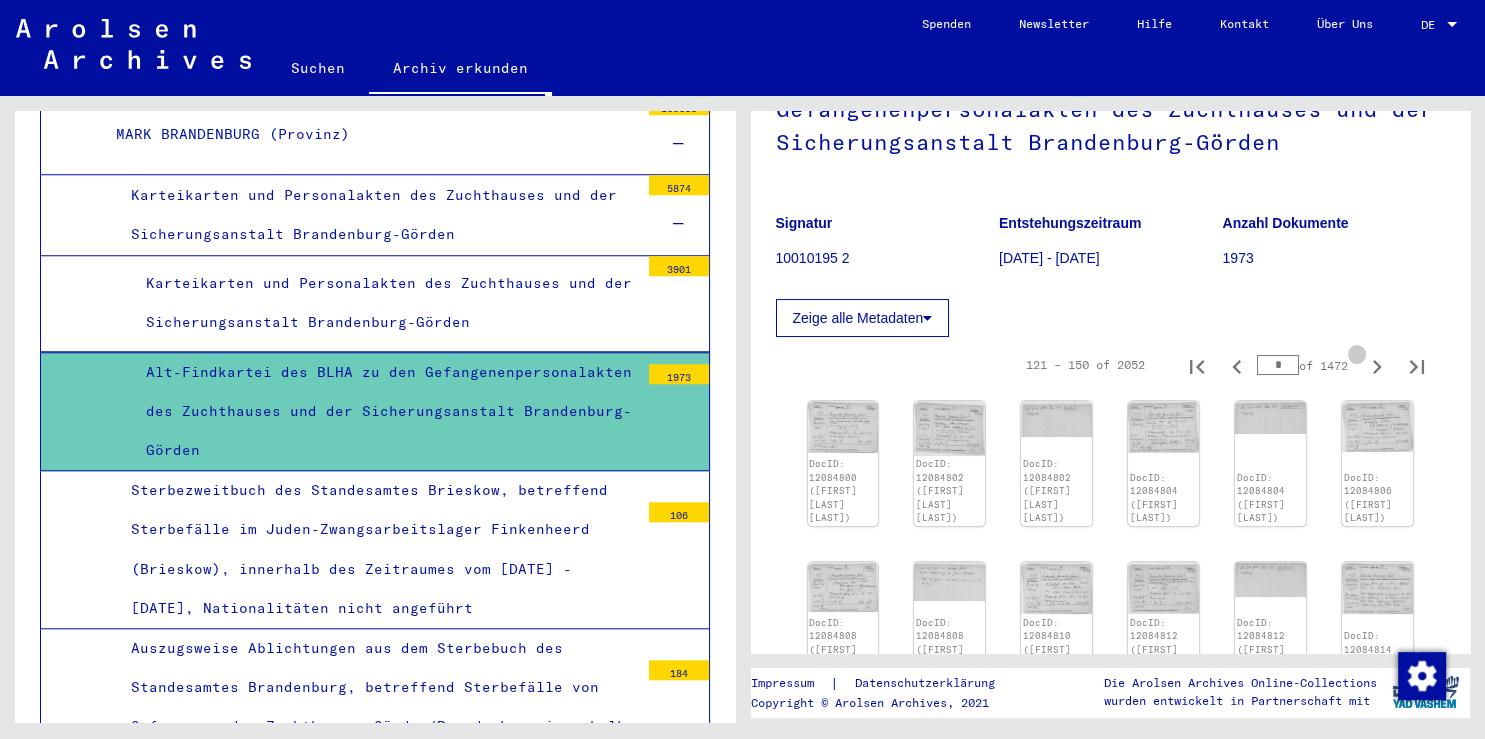 click 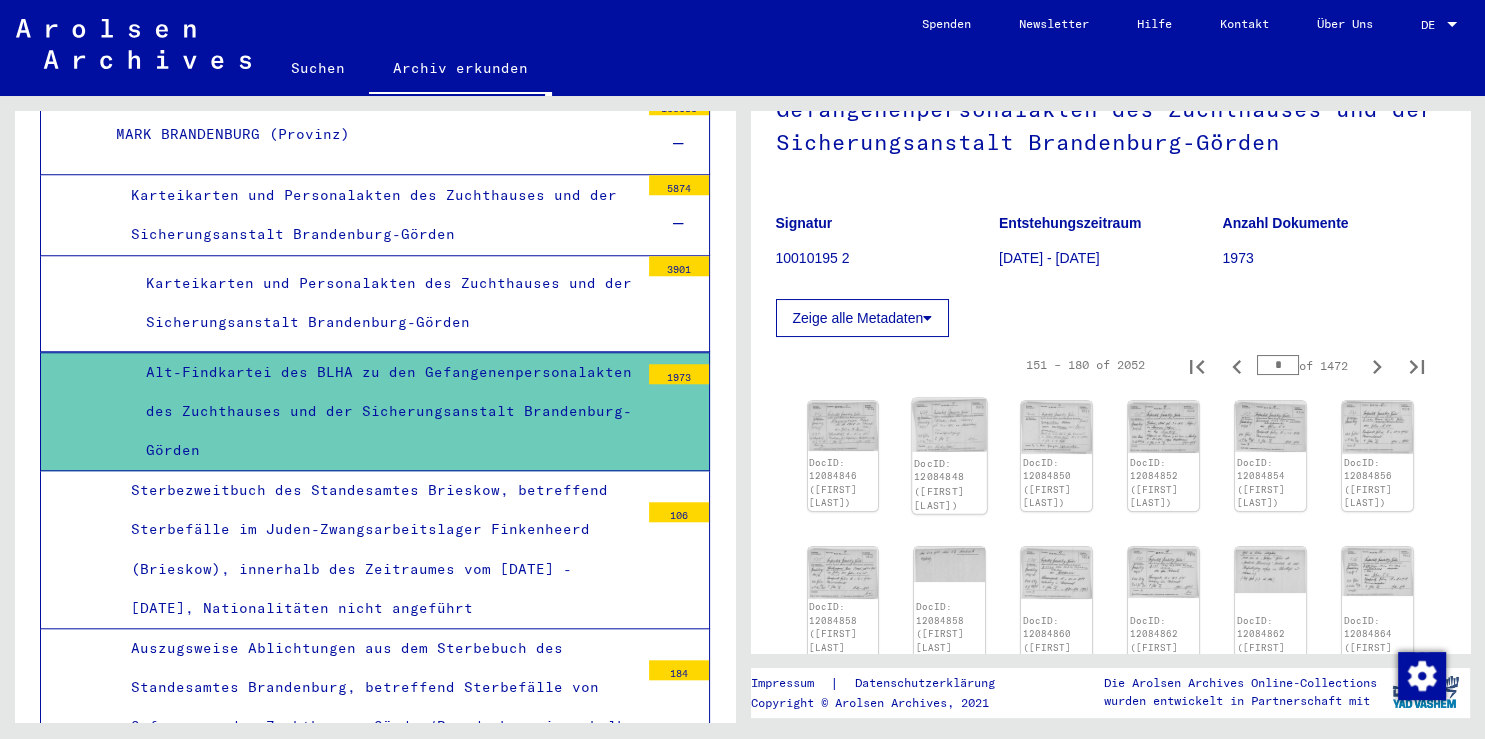 click on "DocID: 12084848 ([FIRST] [LAST])" 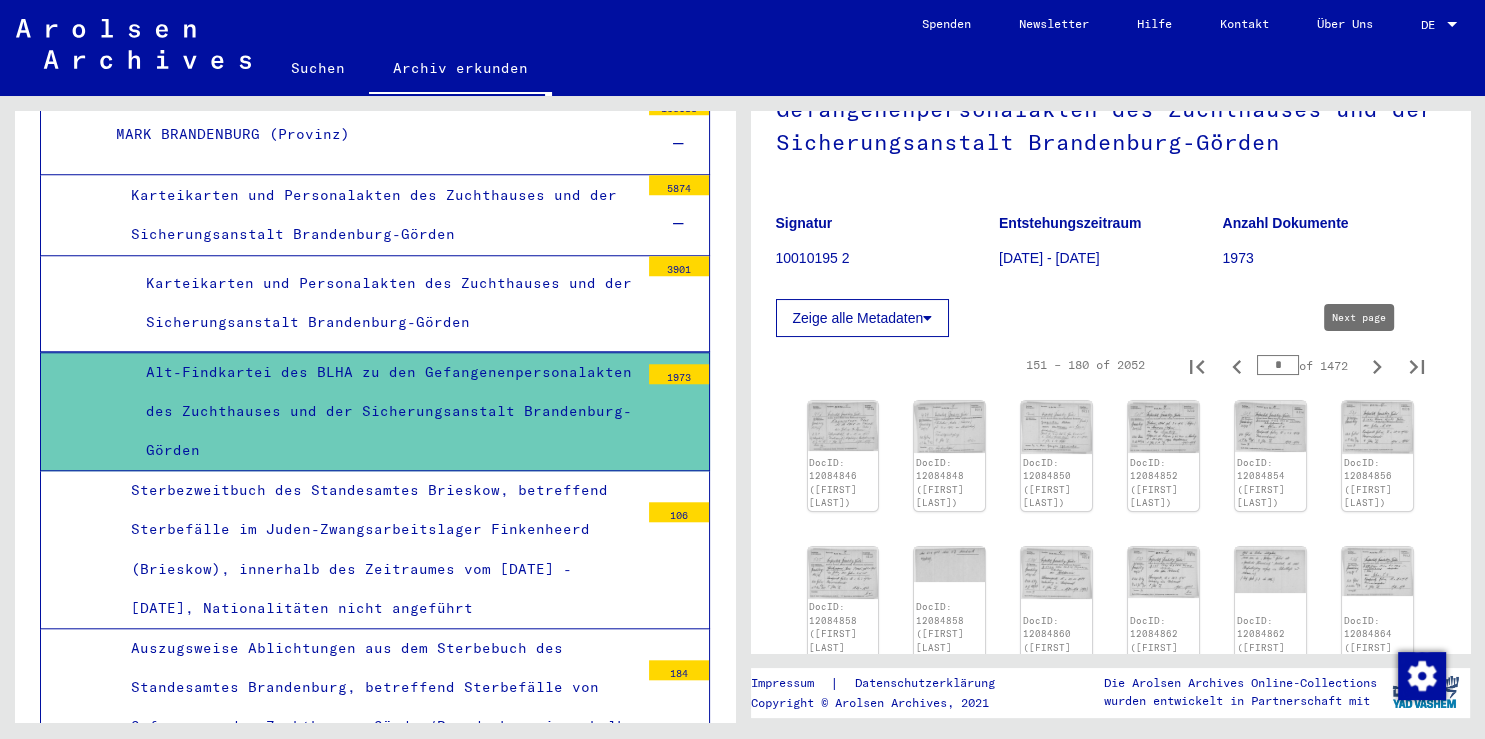 click 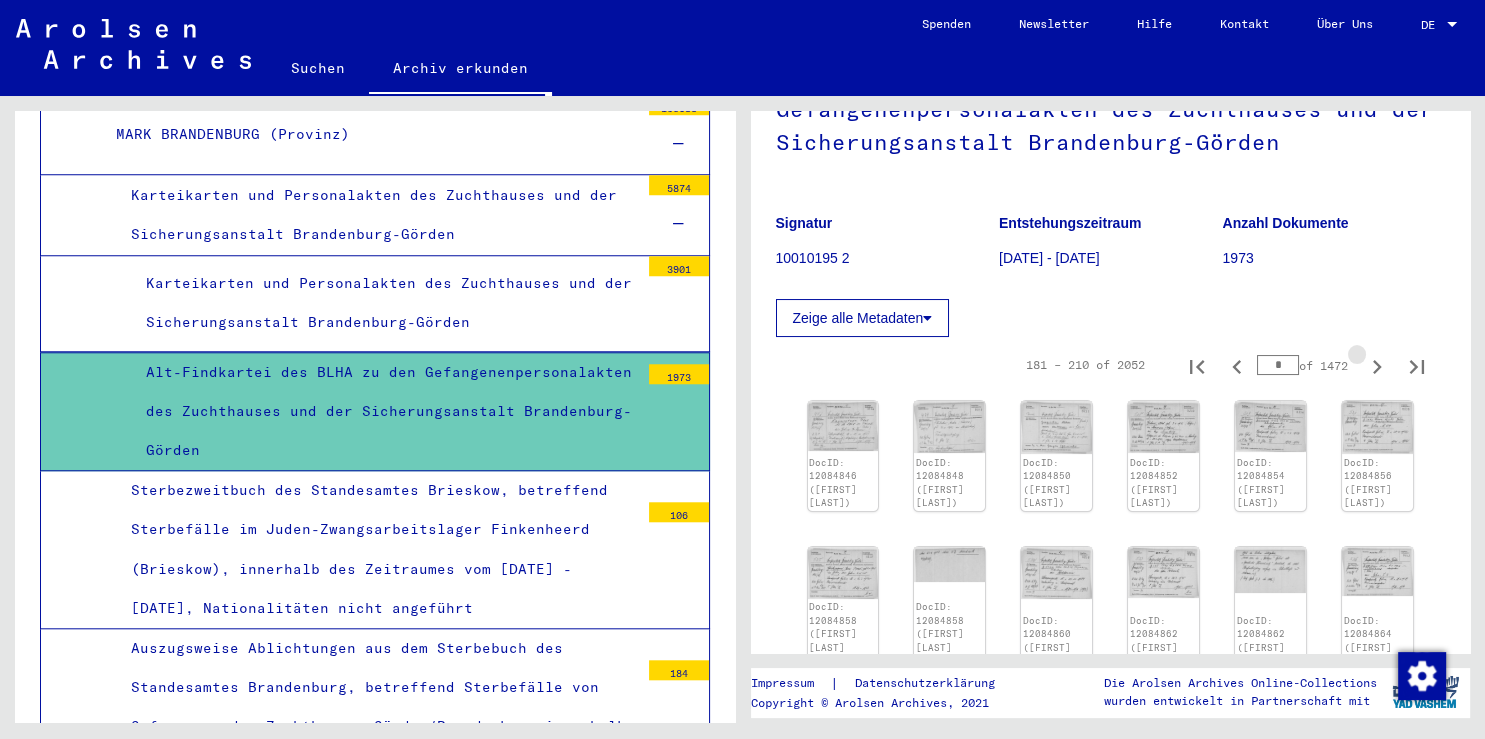 click 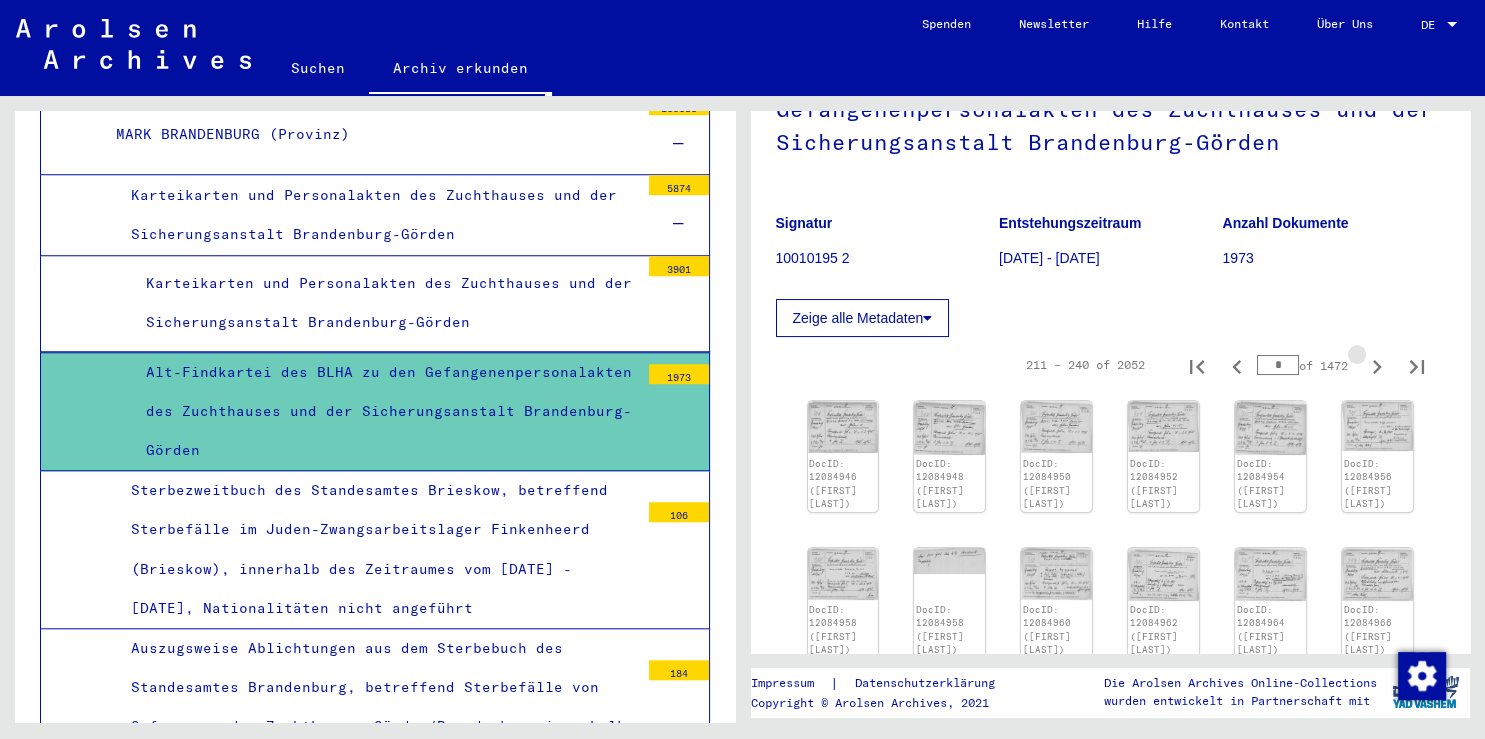 click 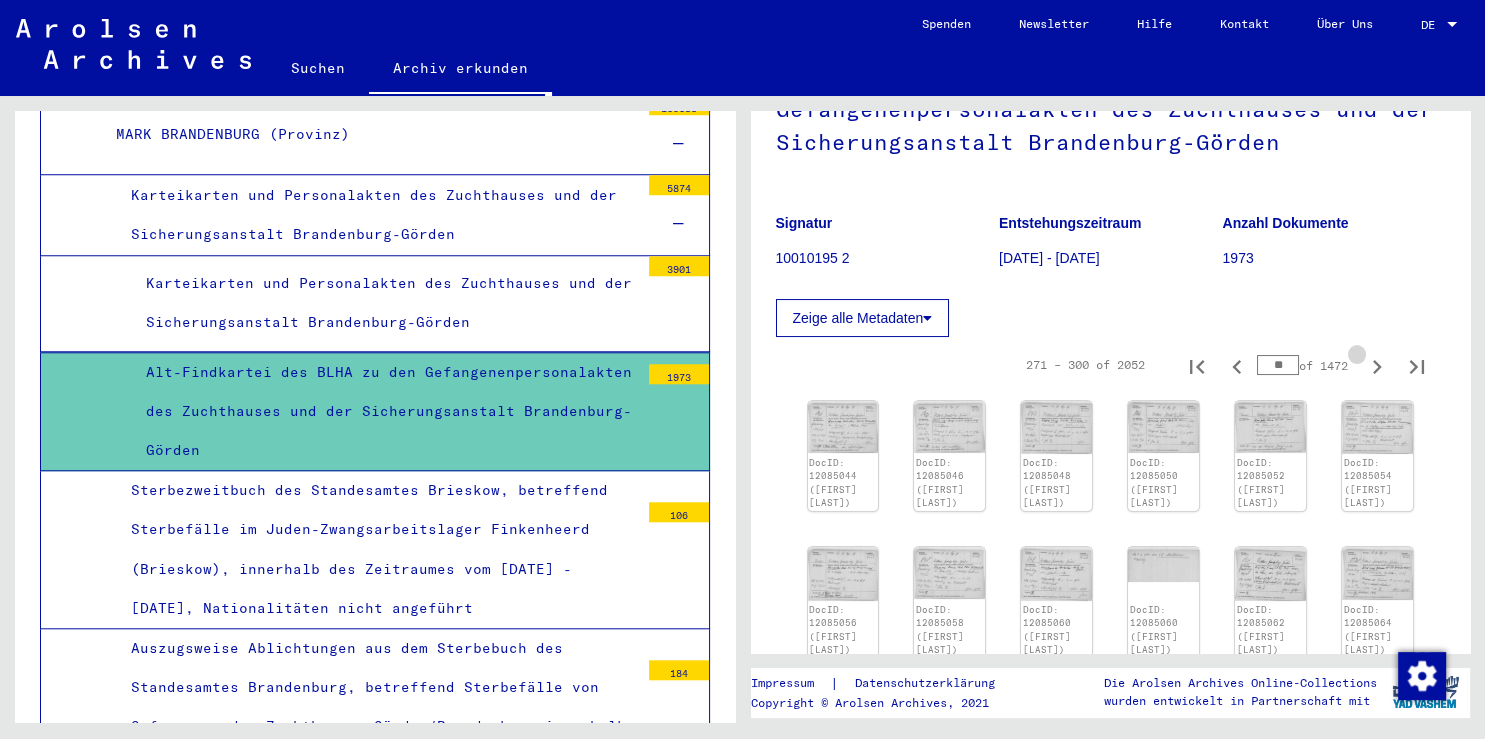 click 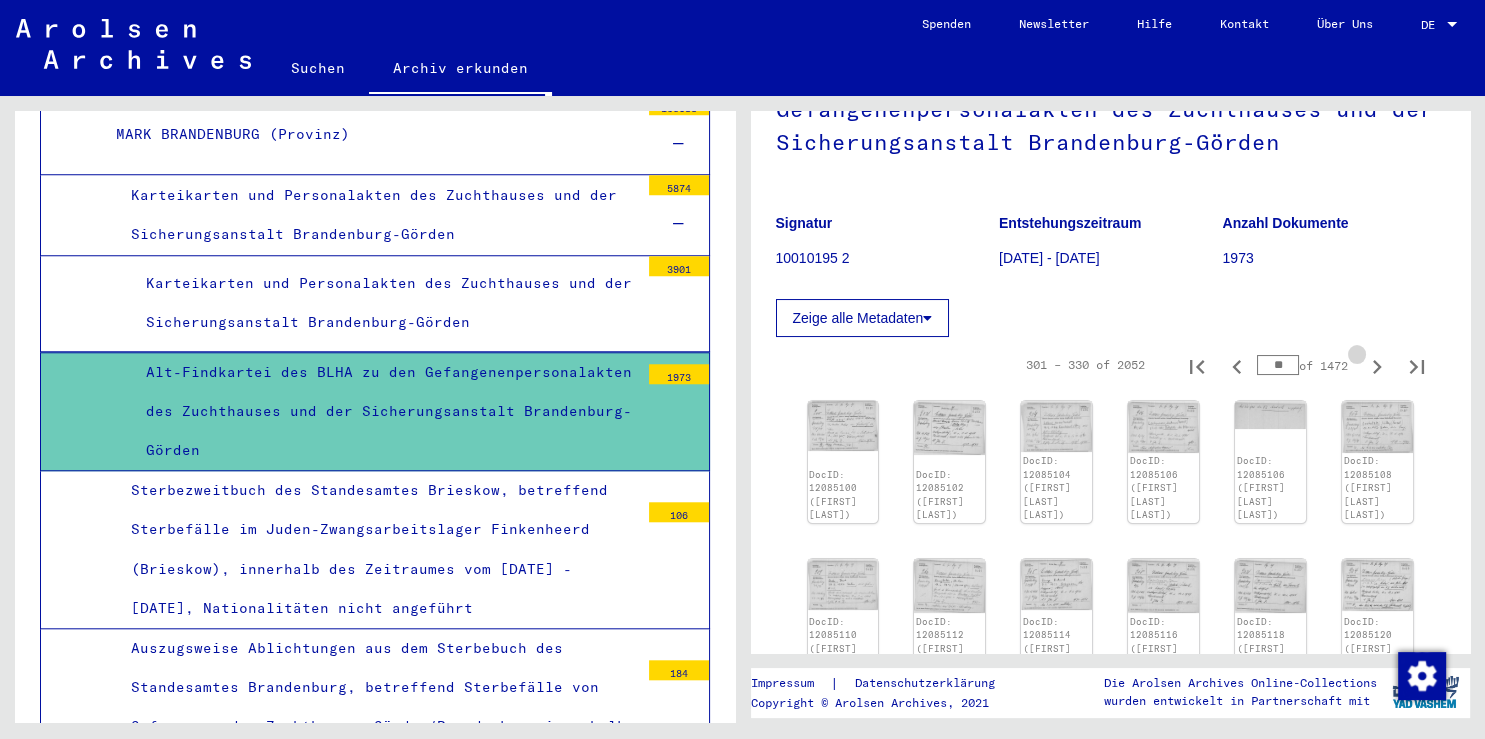 click 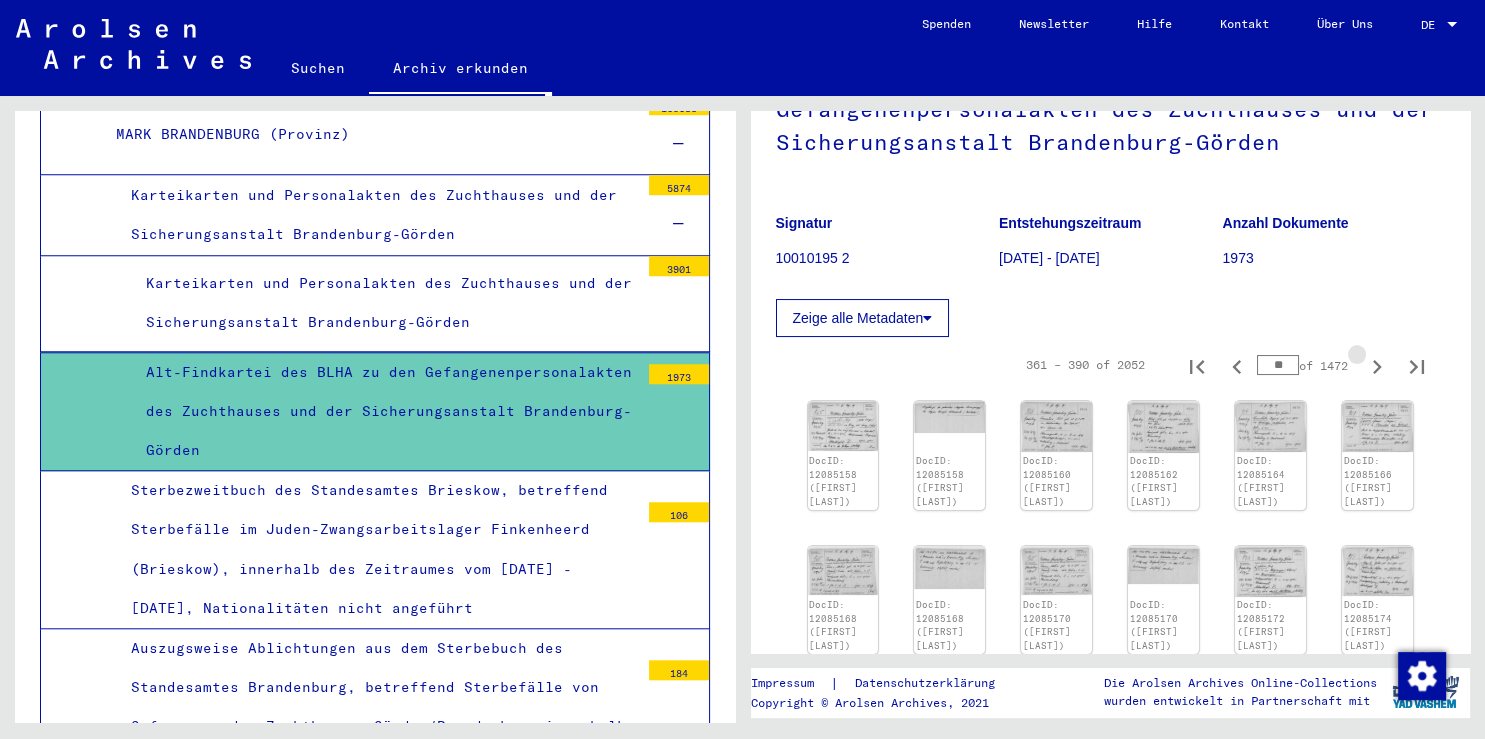 type on "**" 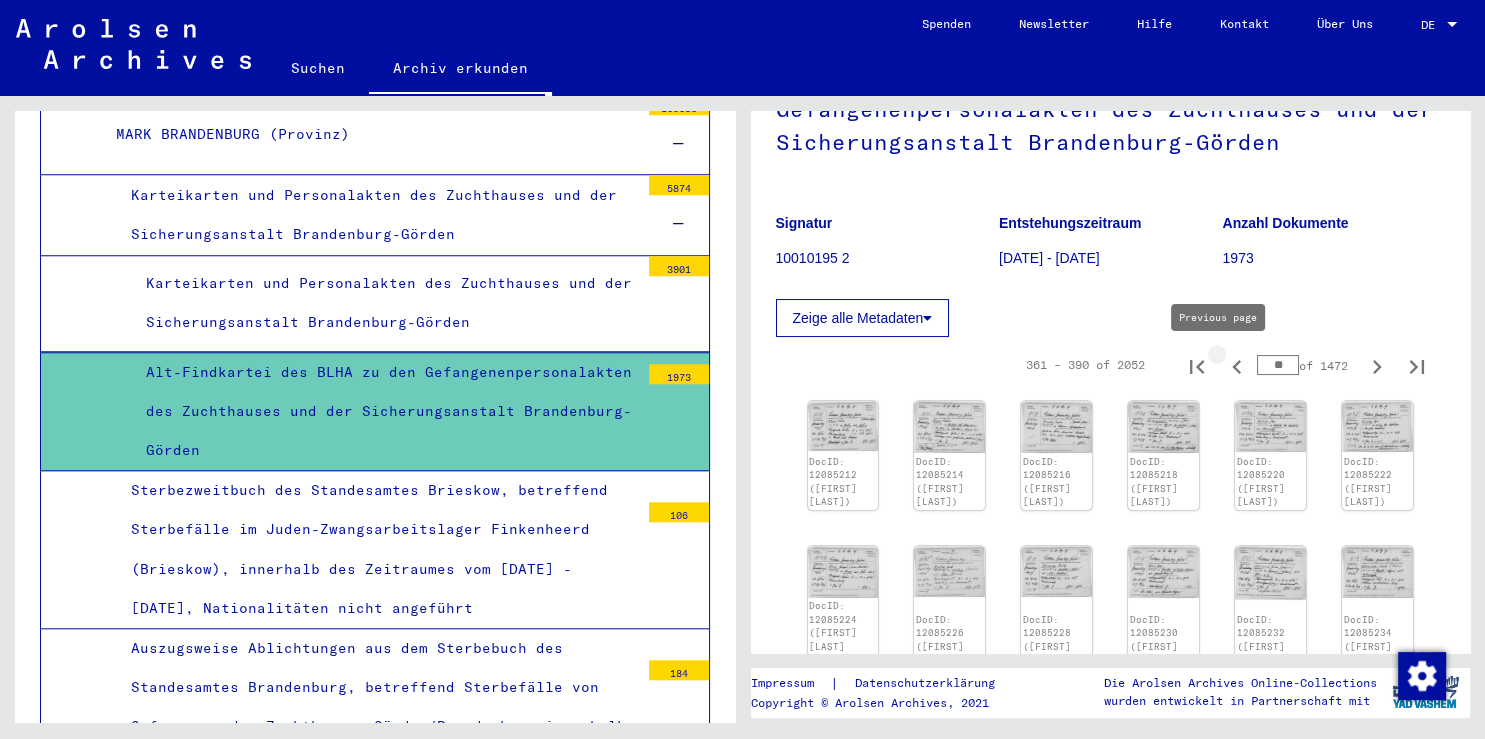 click 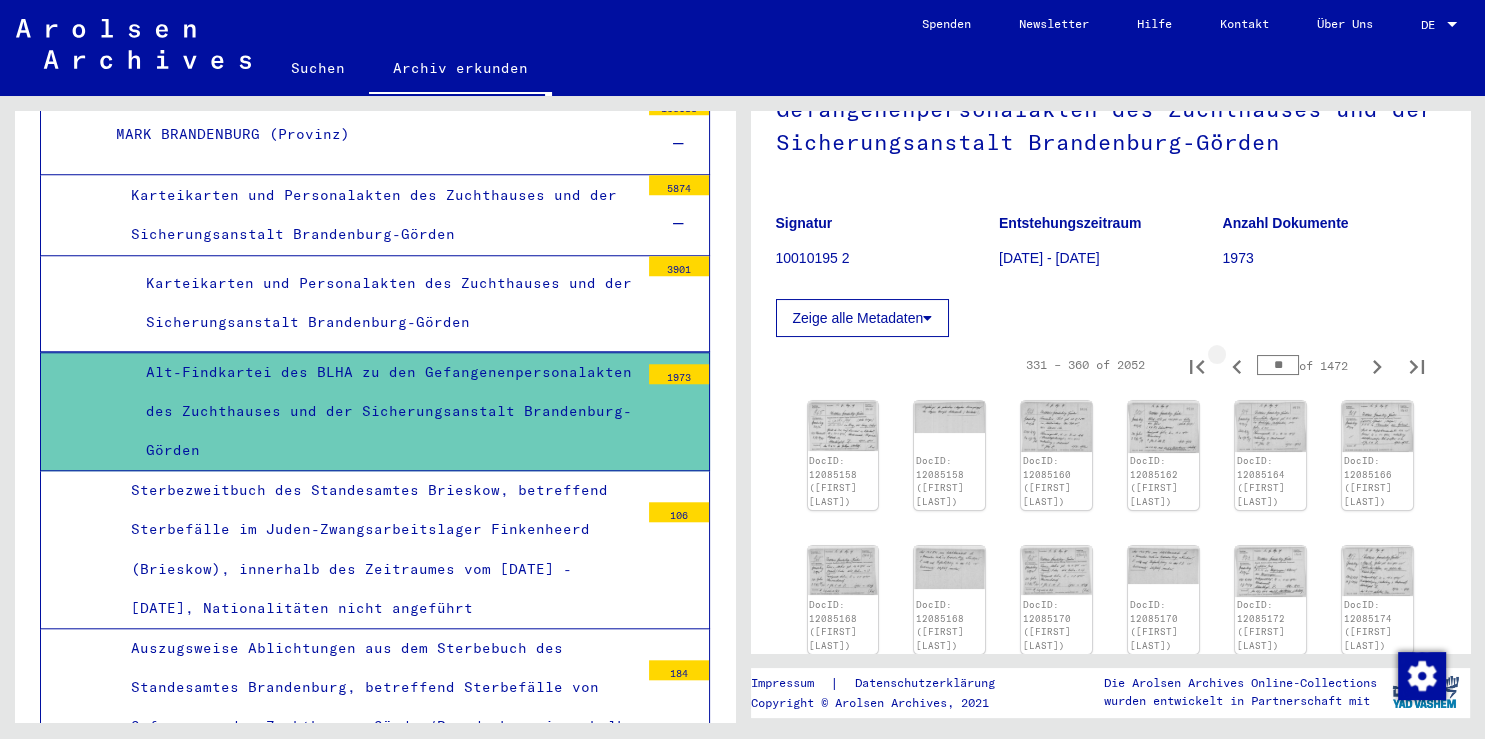 click 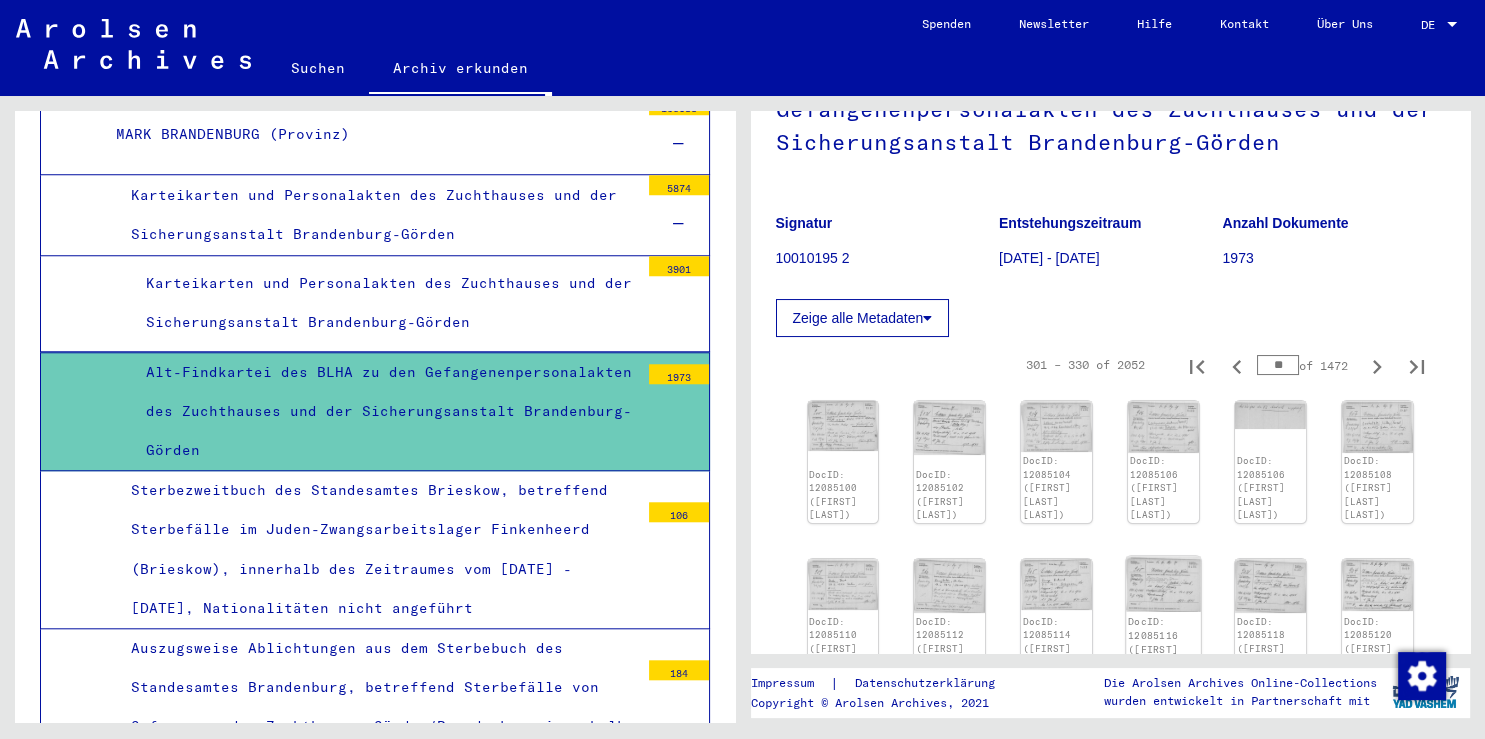 scroll, scrollTop: 426, scrollLeft: 0, axis: vertical 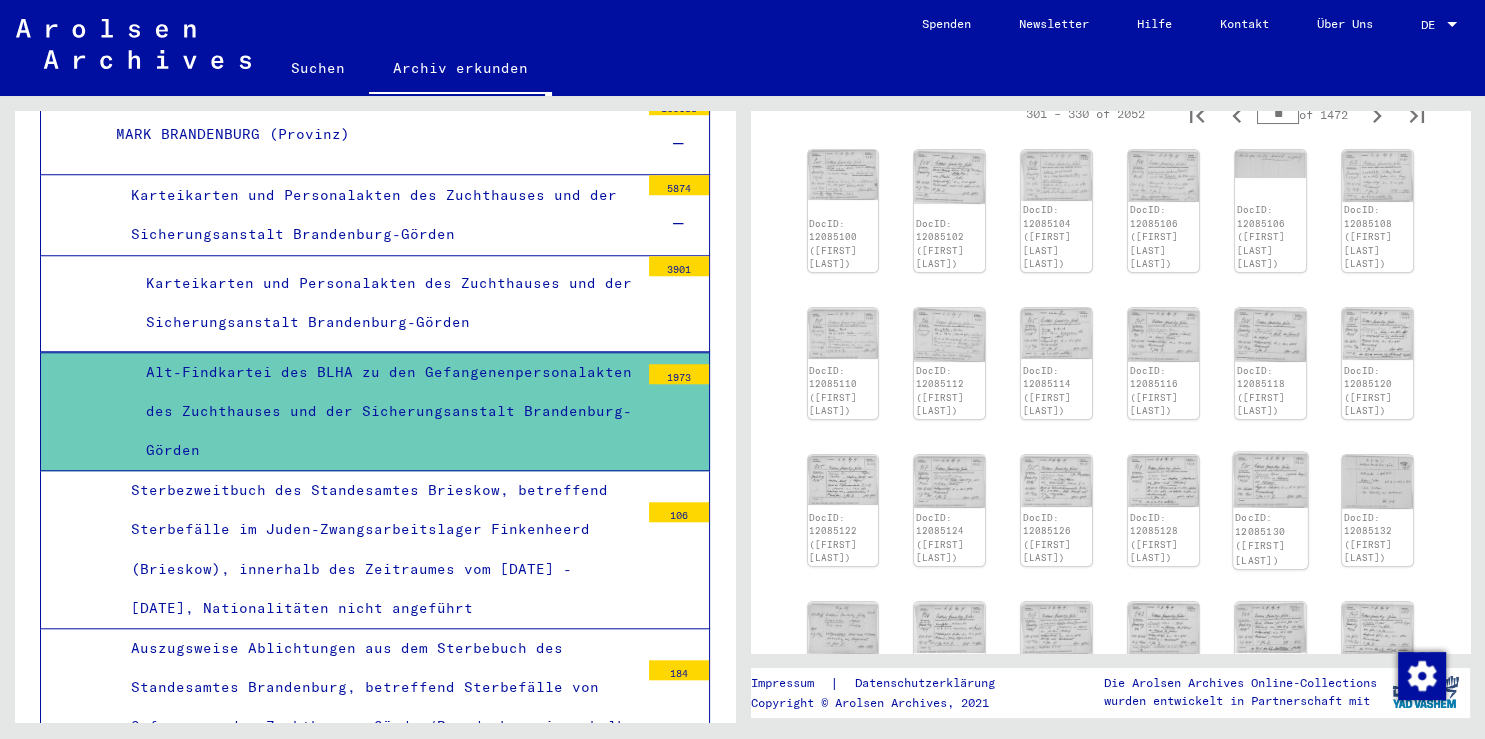 click on "DocID: 12085130 ([FIRST] [LAST])" 